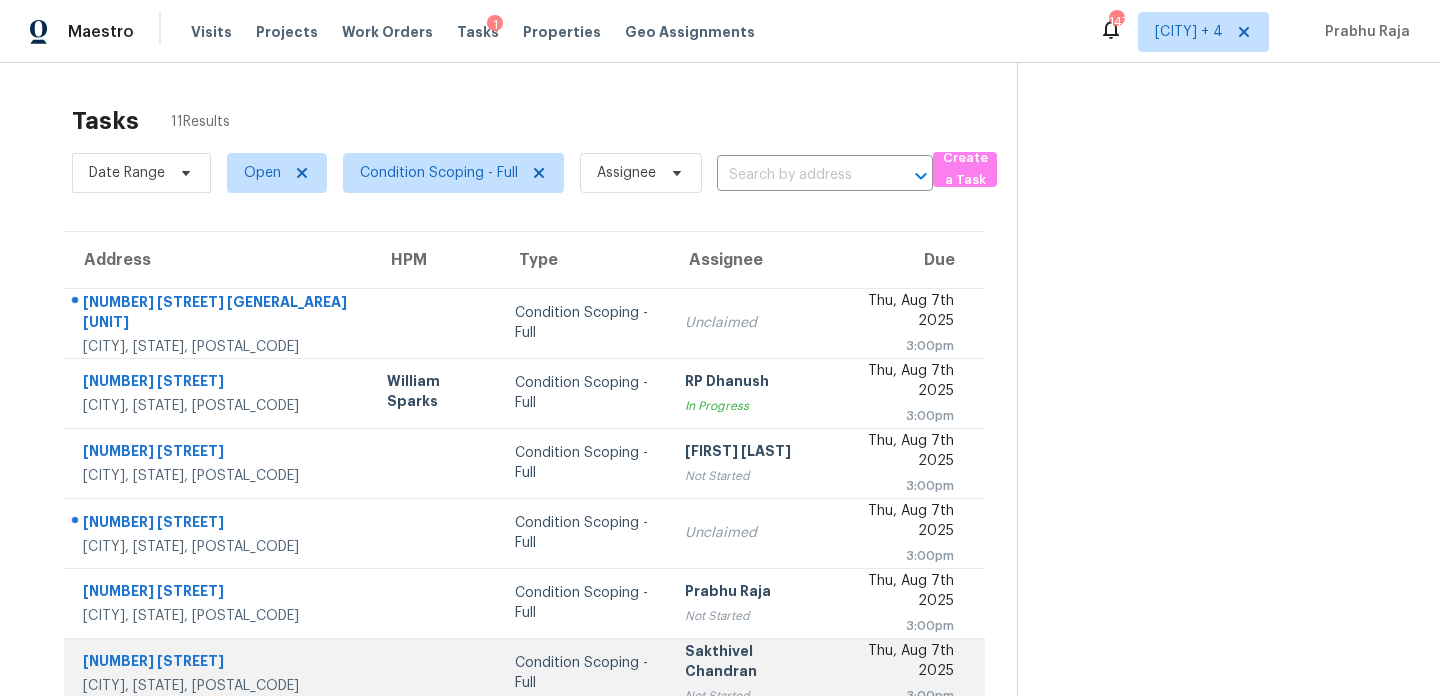 scroll, scrollTop: 0, scrollLeft: 0, axis: both 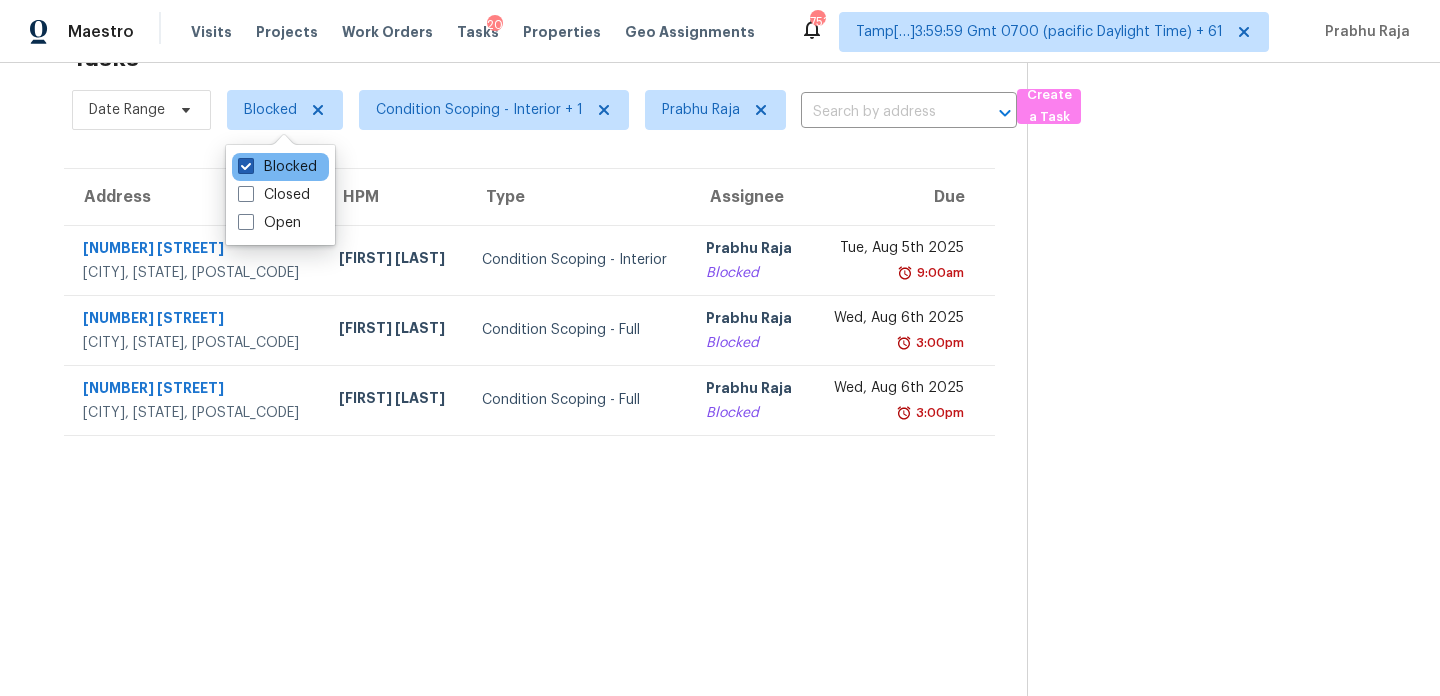 click on "Blocked" at bounding box center (277, 167) 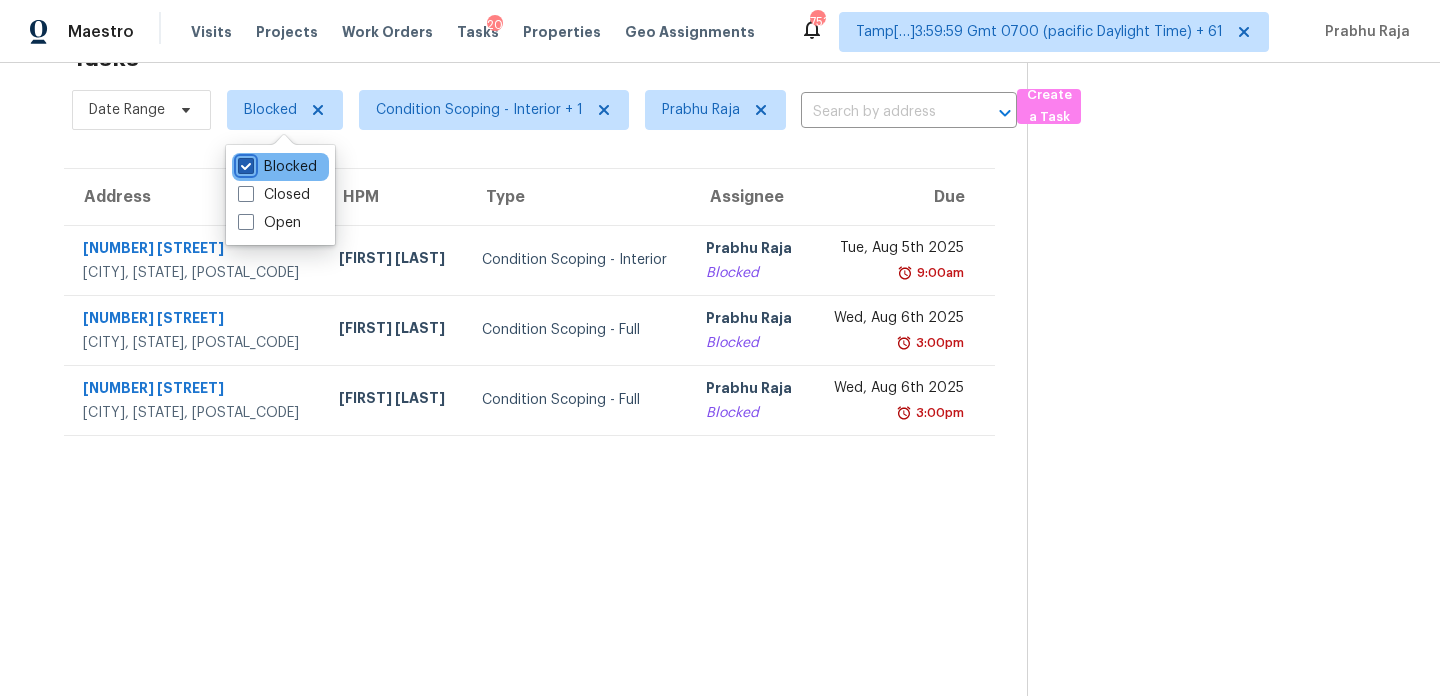 click on "Blocked" at bounding box center (244, 163) 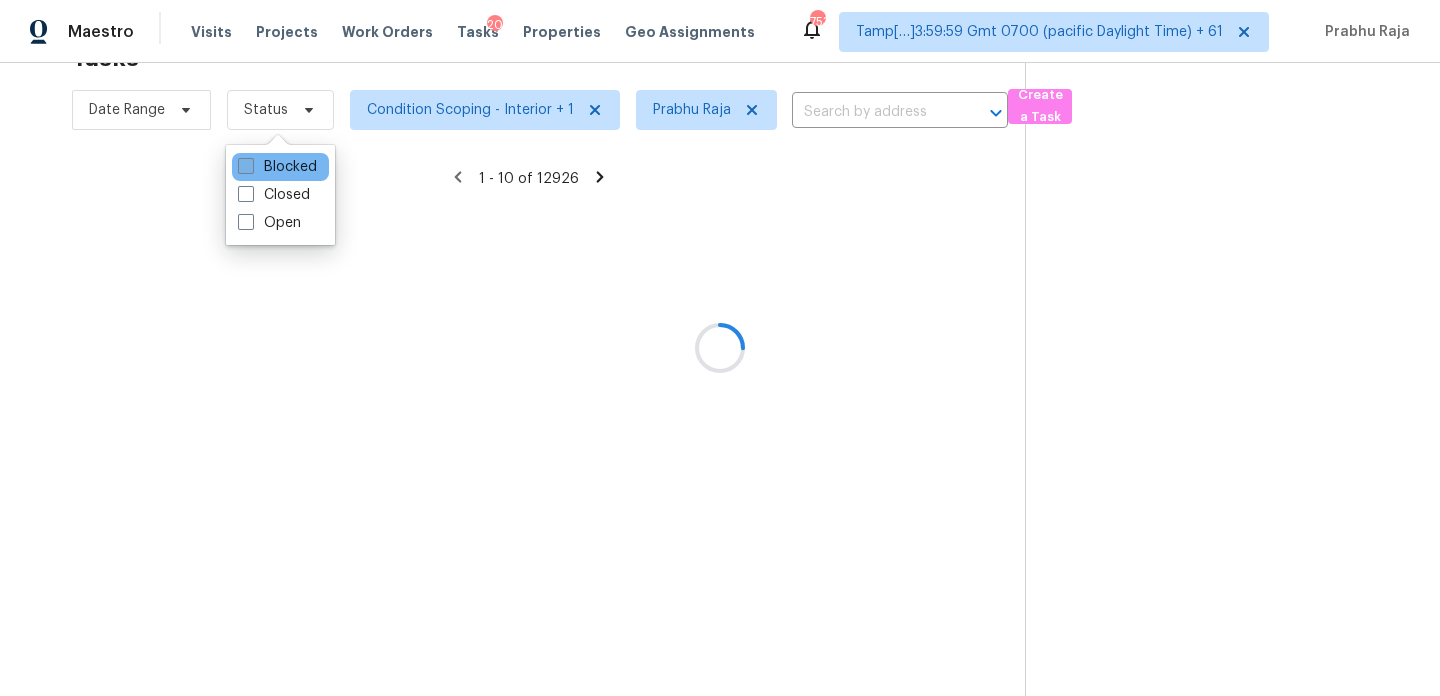 click on "Blocked" at bounding box center (277, 167) 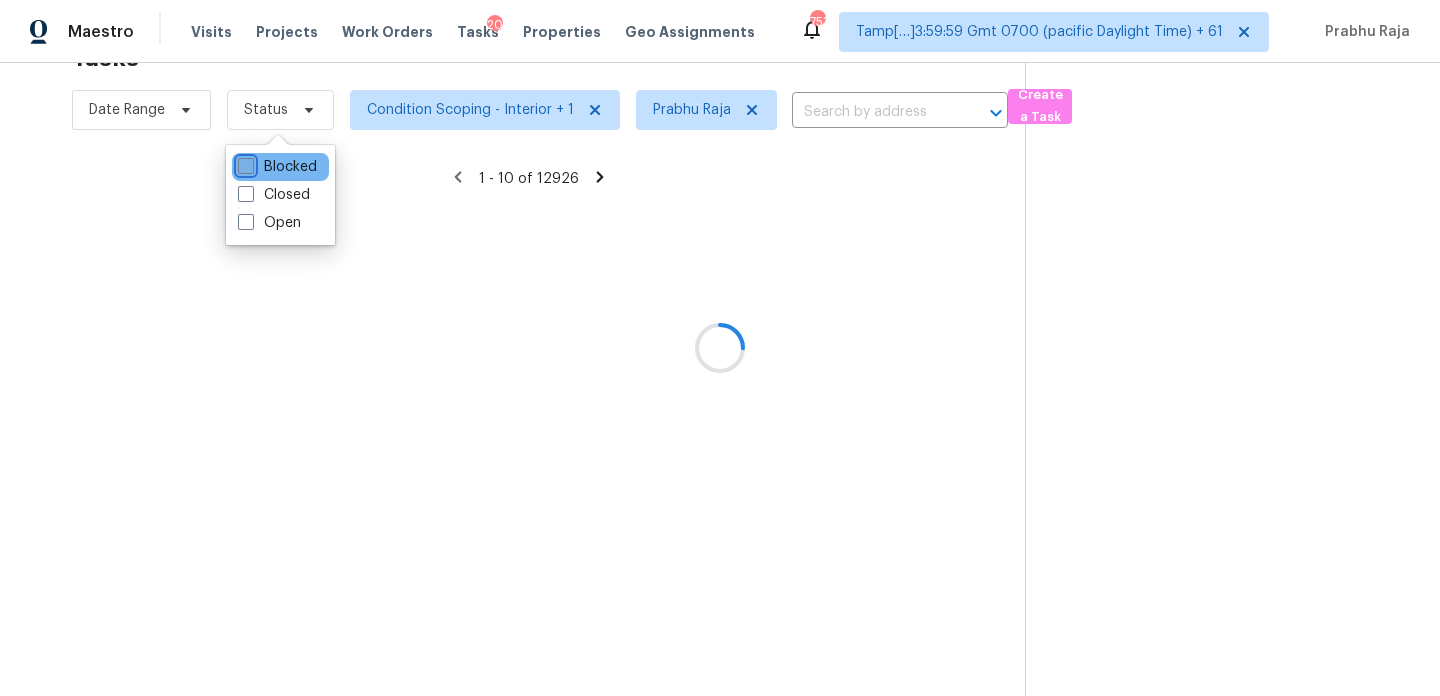 click on "Blocked" at bounding box center [244, 163] 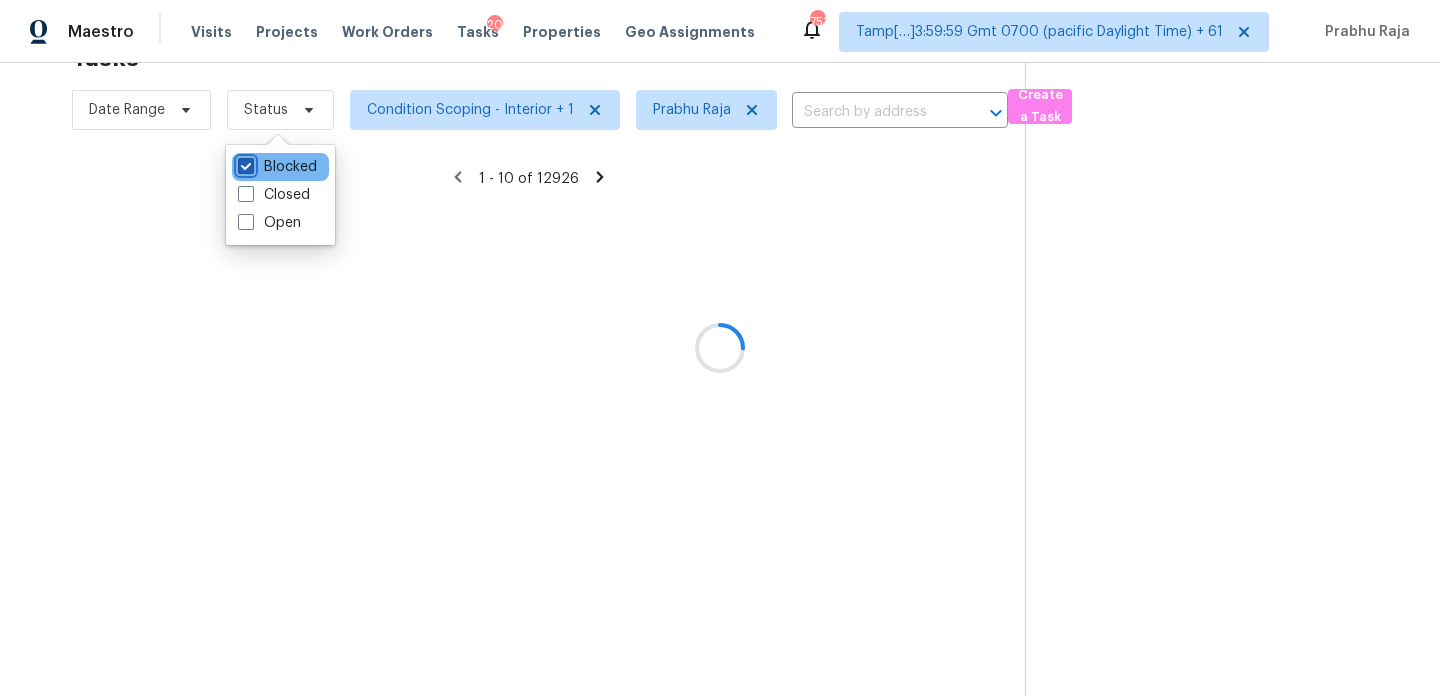 checkbox on "true" 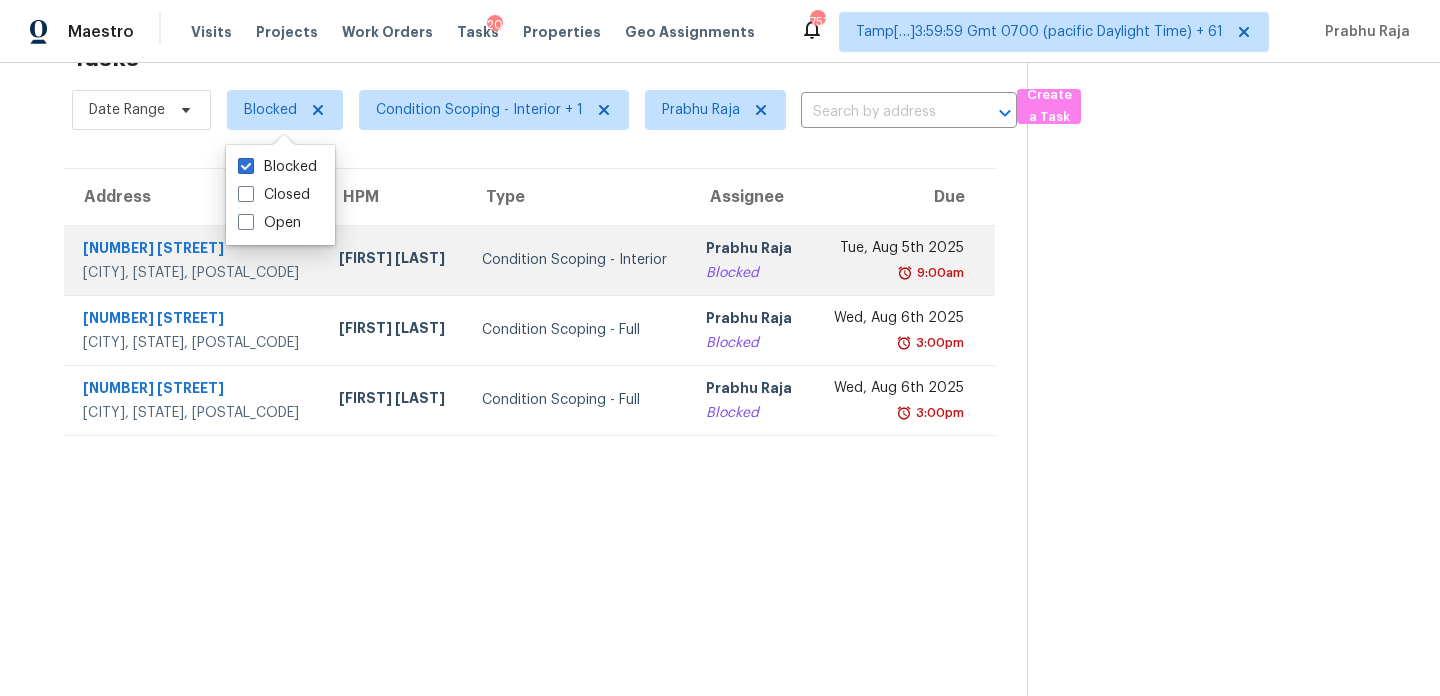 click on "Condition Scoping - Interior" at bounding box center [578, 260] 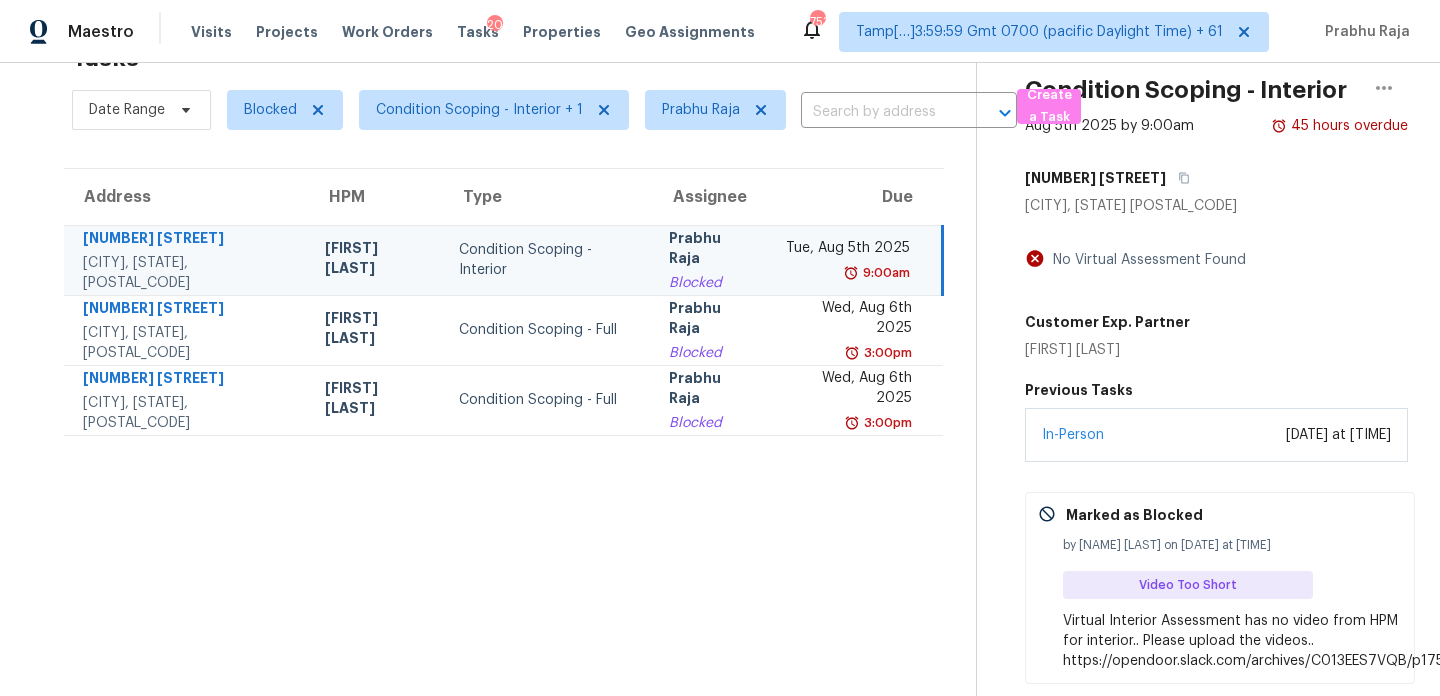 scroll, scrollTop: 151, scrollLeft: 0, axis: vertical 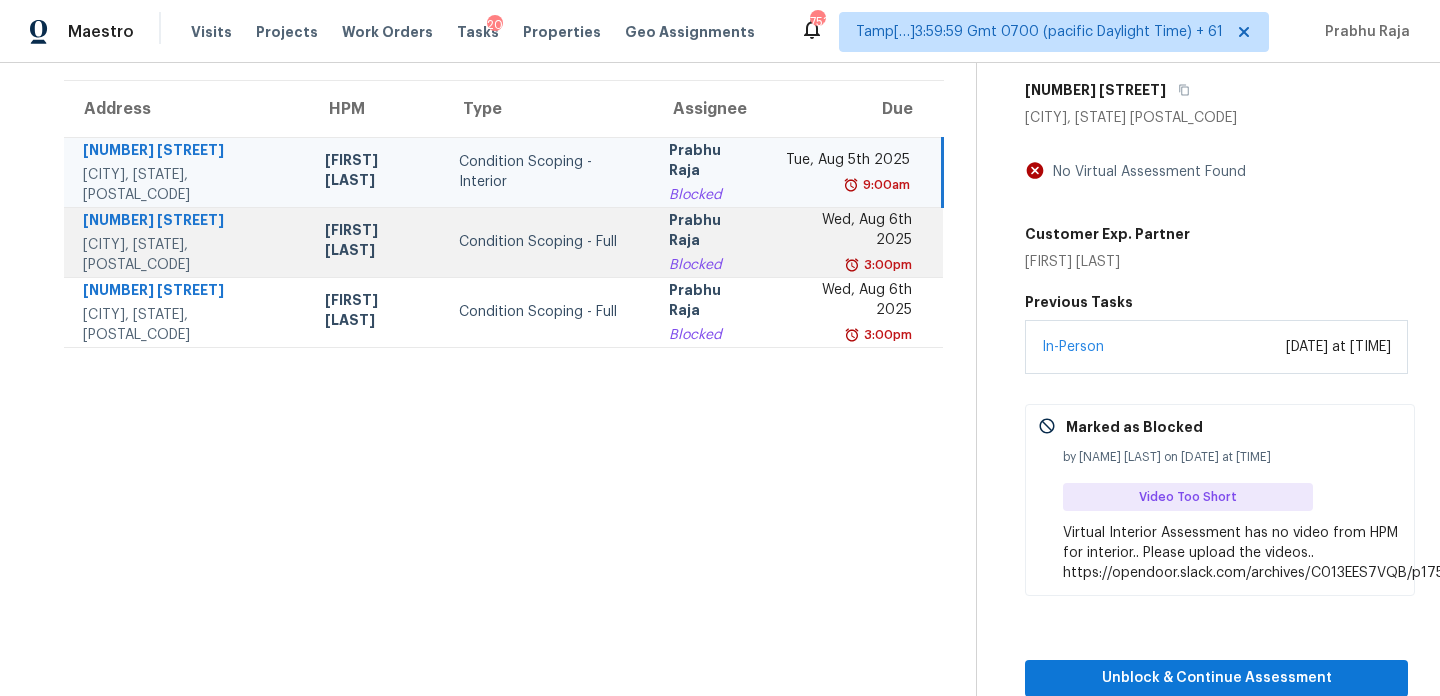 click on "3:00pm" at bounding box center (849, 265) 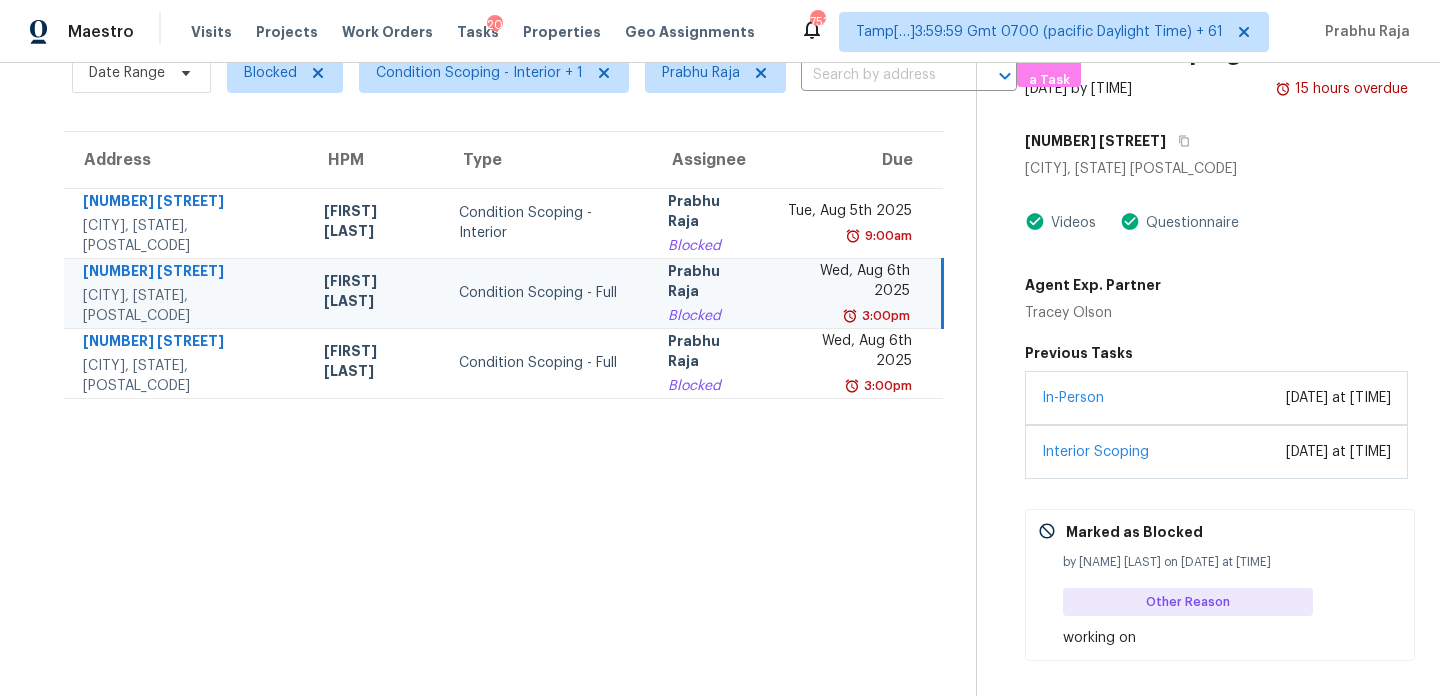 scroll, scrollTop: 46, scrollLeft: 0, axis: vertical 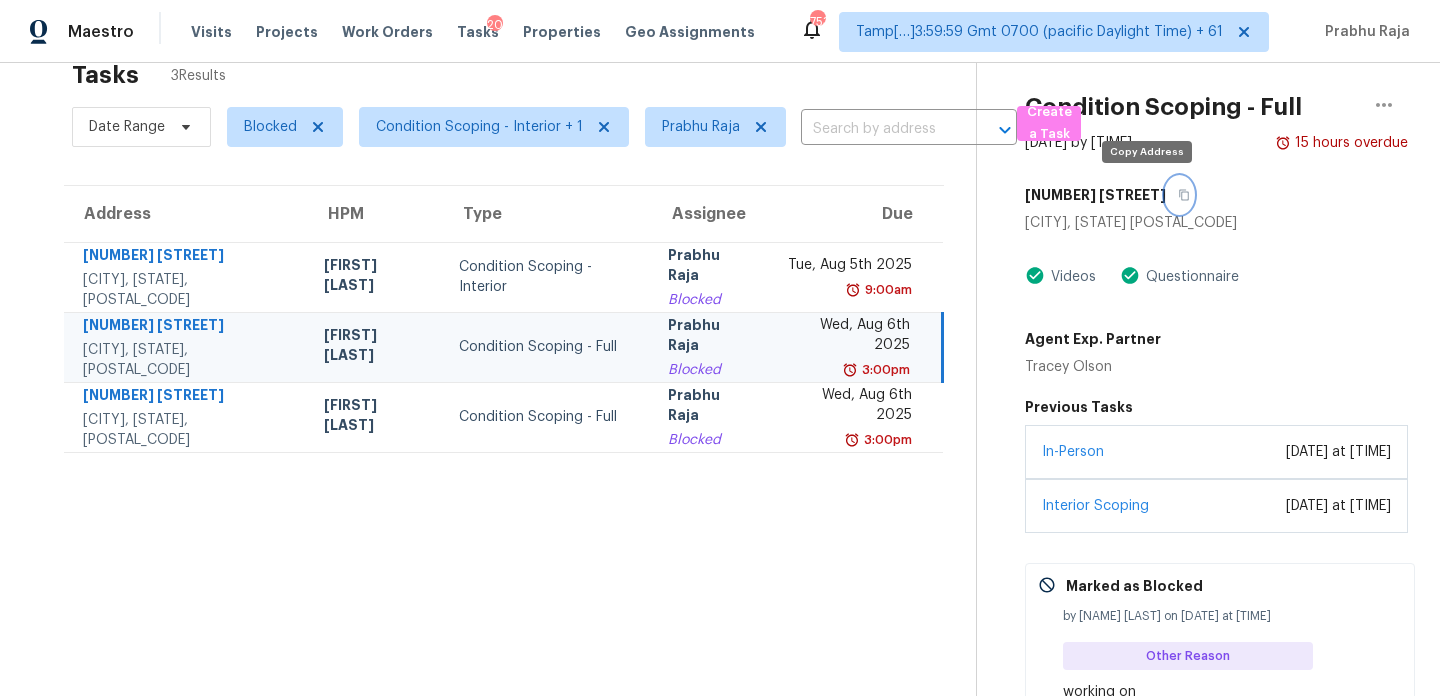 click at bounding box center (1179, 195) 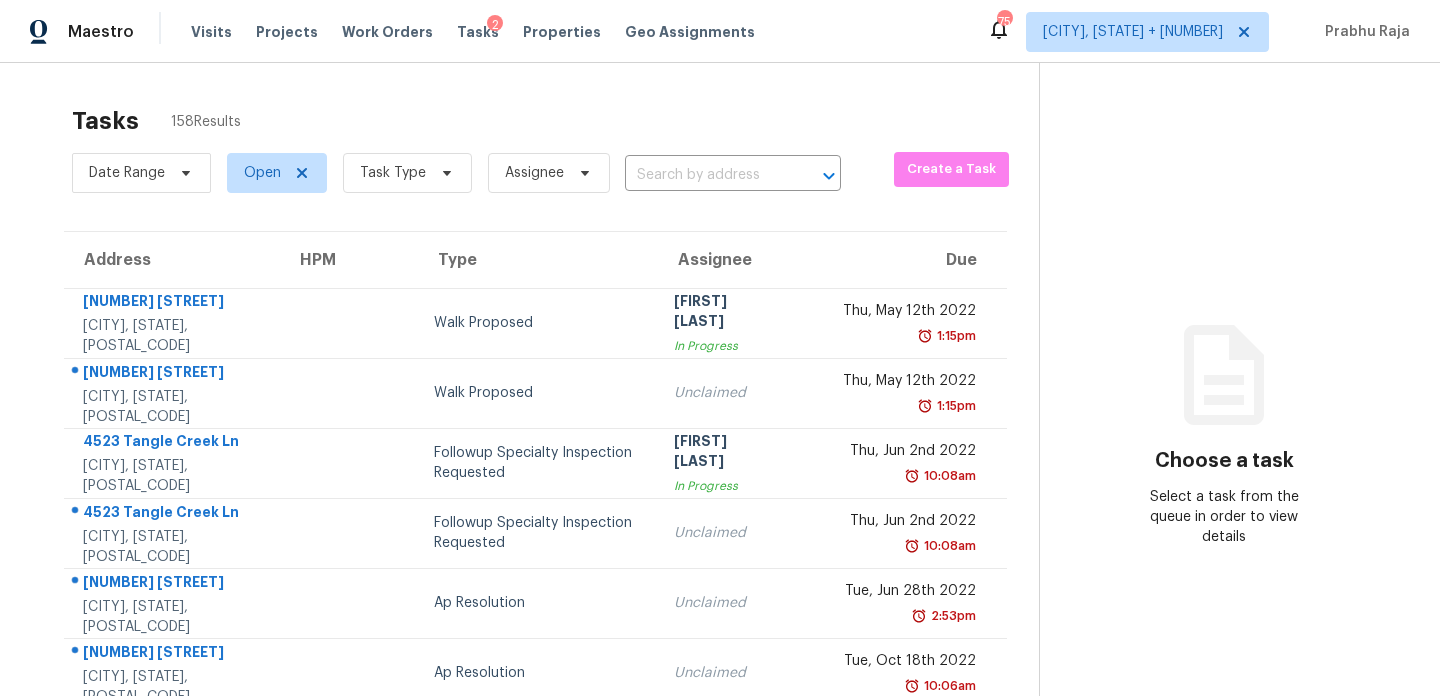scroll, scrollTop: 0, scrollLeft: 0, axis: both 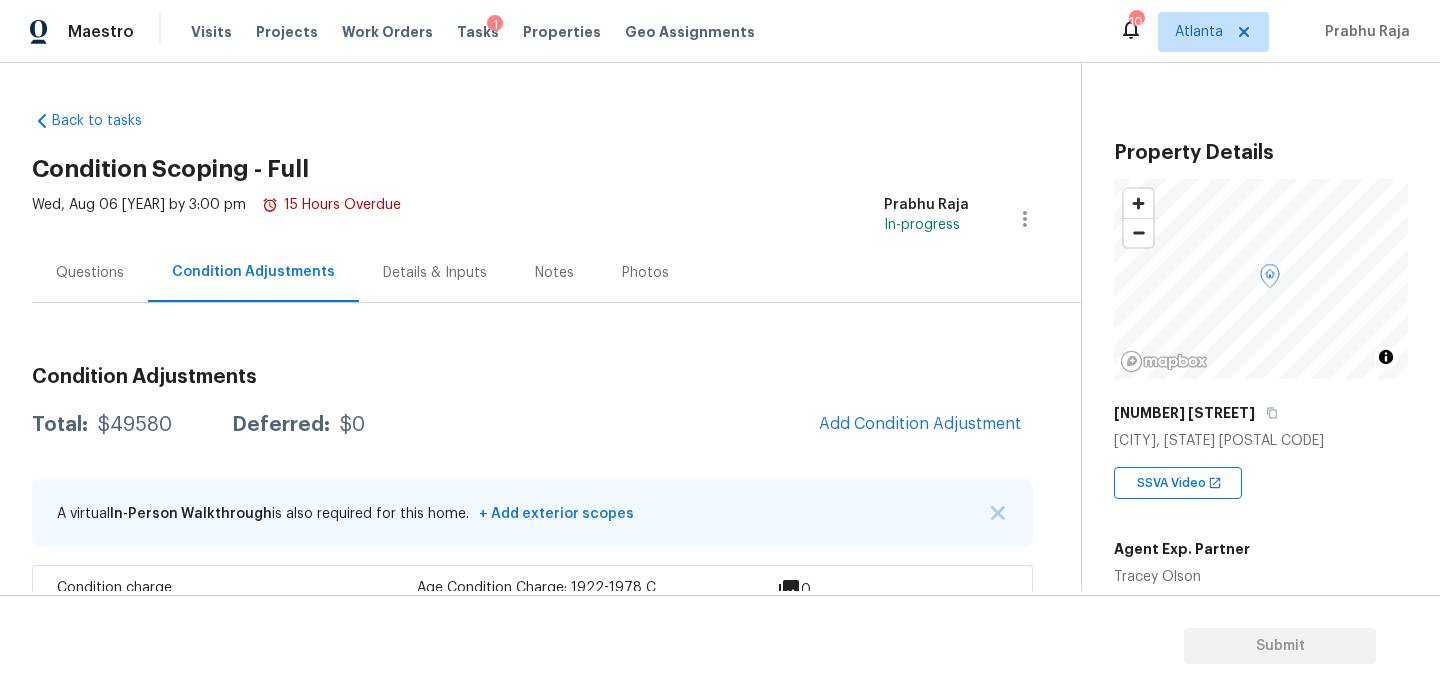 click on "Wed, Aug 06 [YEAR] by 3:00 pm 15 Hours Overdue [FIRST] [LAST] In-progress" at bounding box center (556, 219) 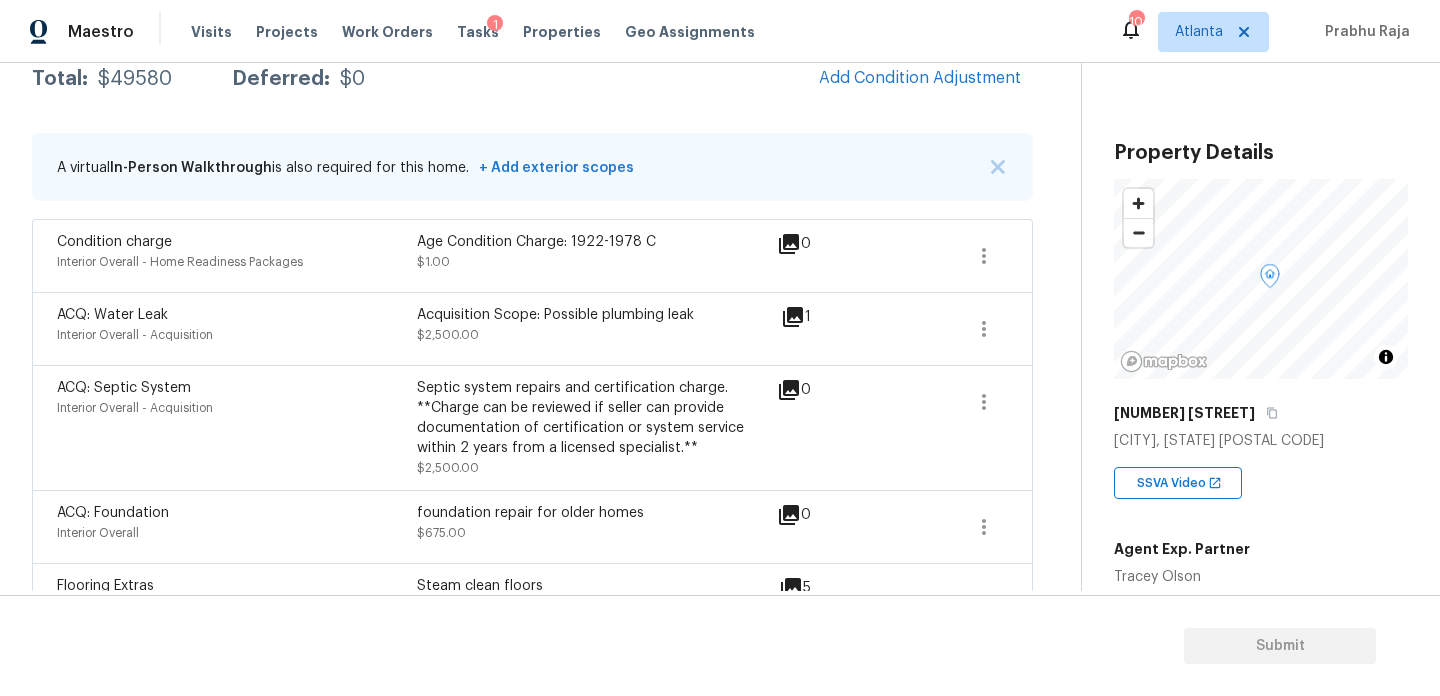 scroll, scrollTop: 351, scrollLeft: 0, axis: vertical 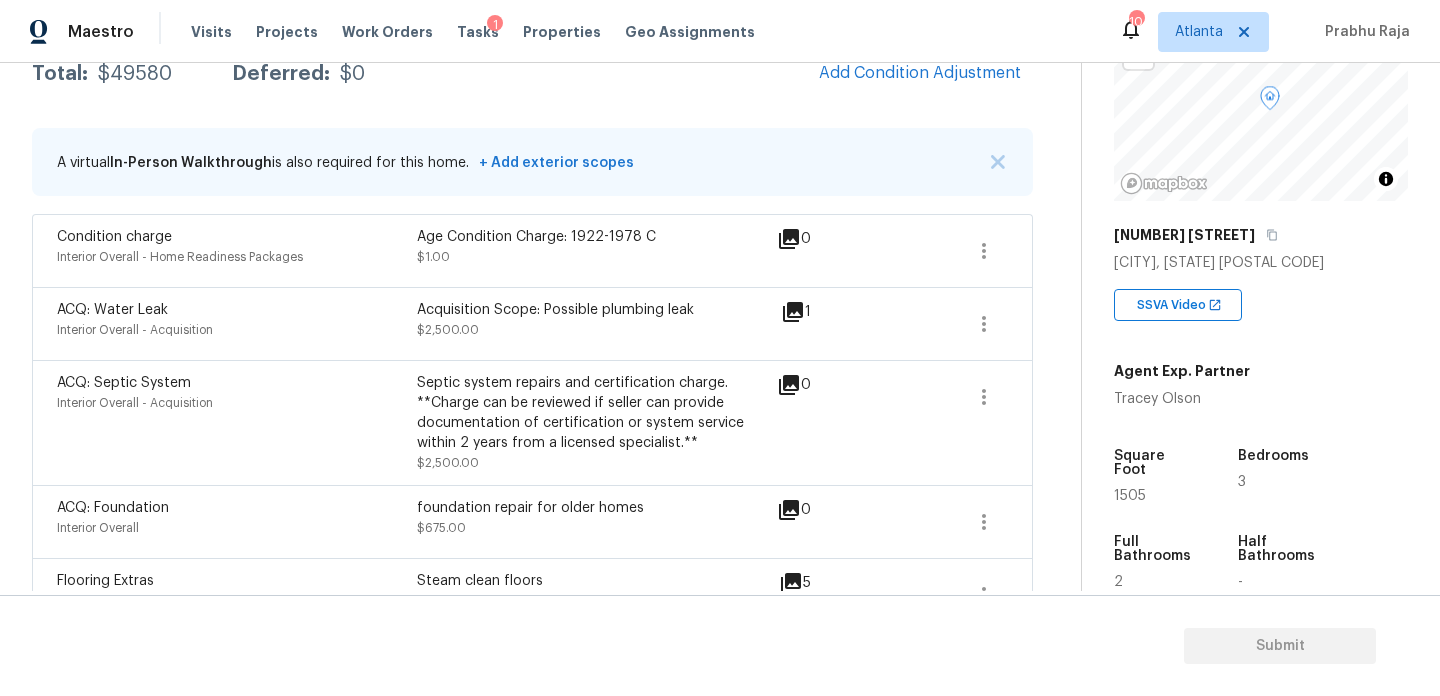 click on "1505" at bounding box center [1130, 496] 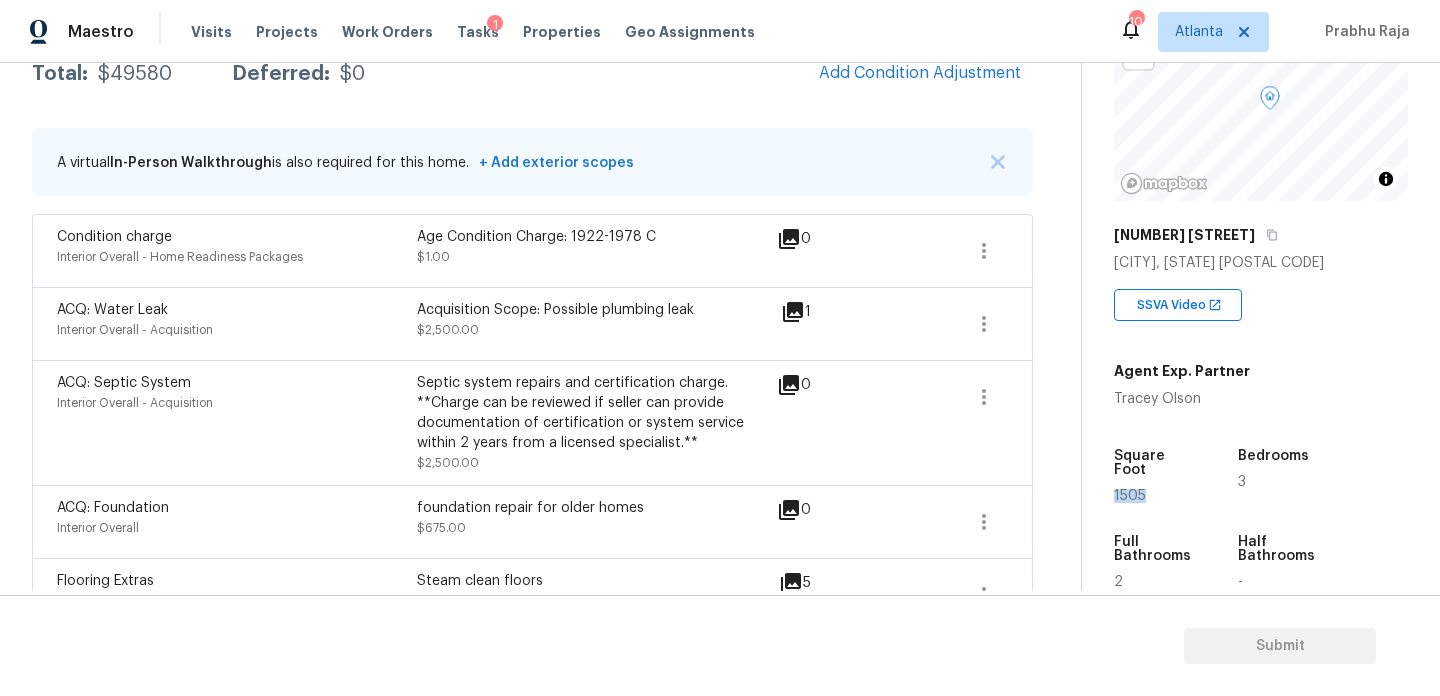 copy on "1505" 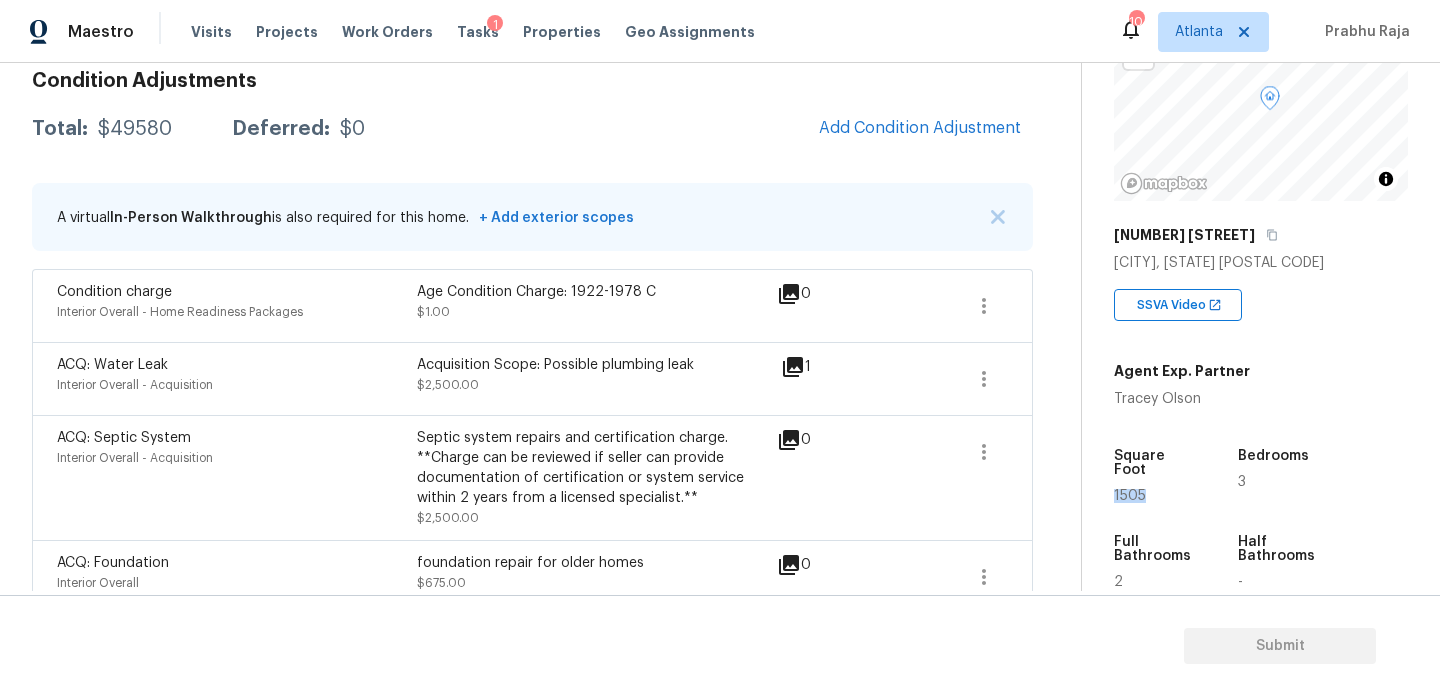 scroll, scrollTop: 0, scrollLeft: 0, axis: both 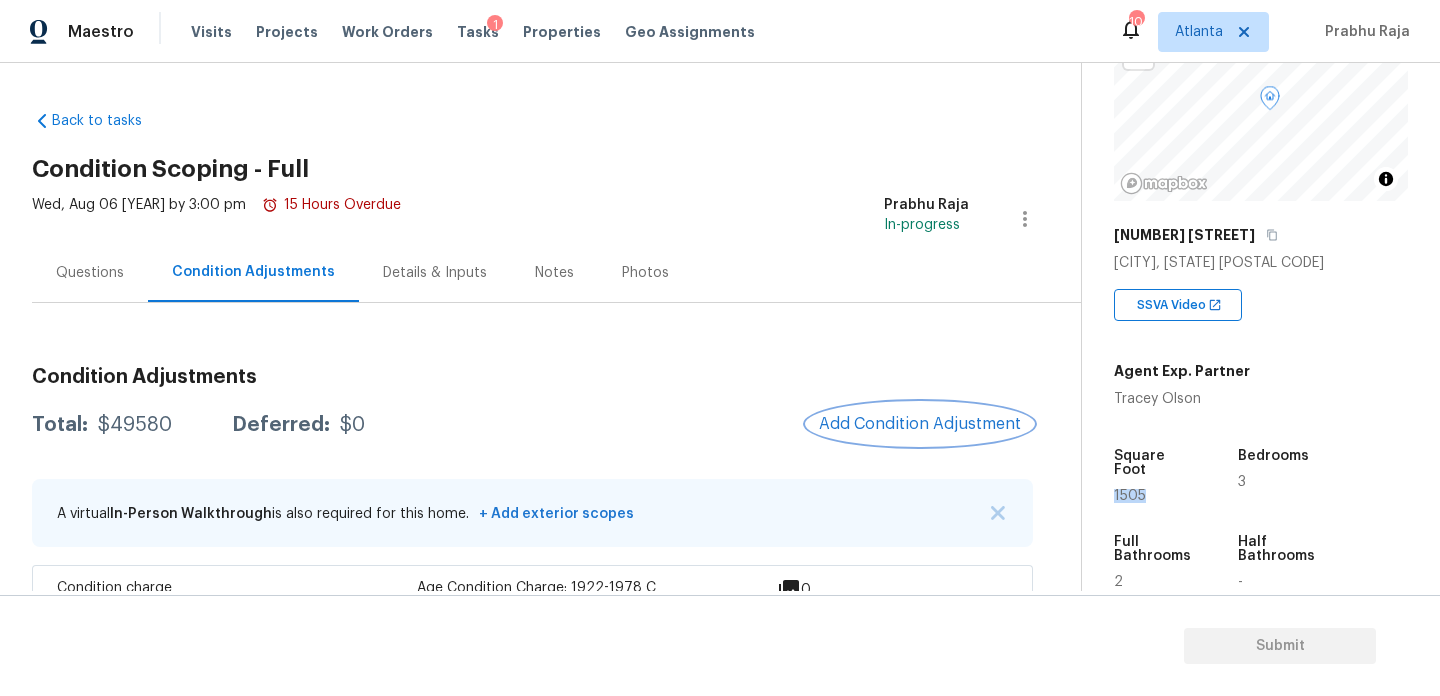 click on "Add Condition Adjustment" at bounding box center [920, 424] 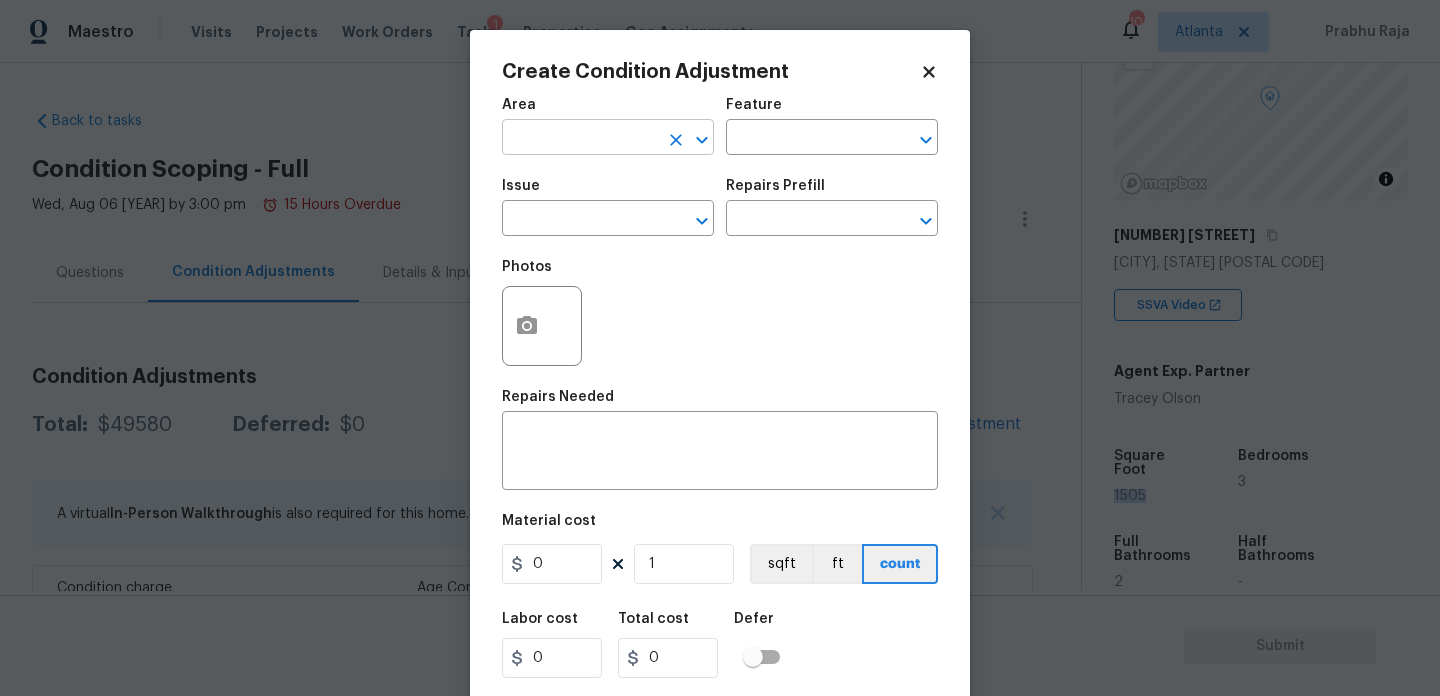 click at bounding box center [580, 139] 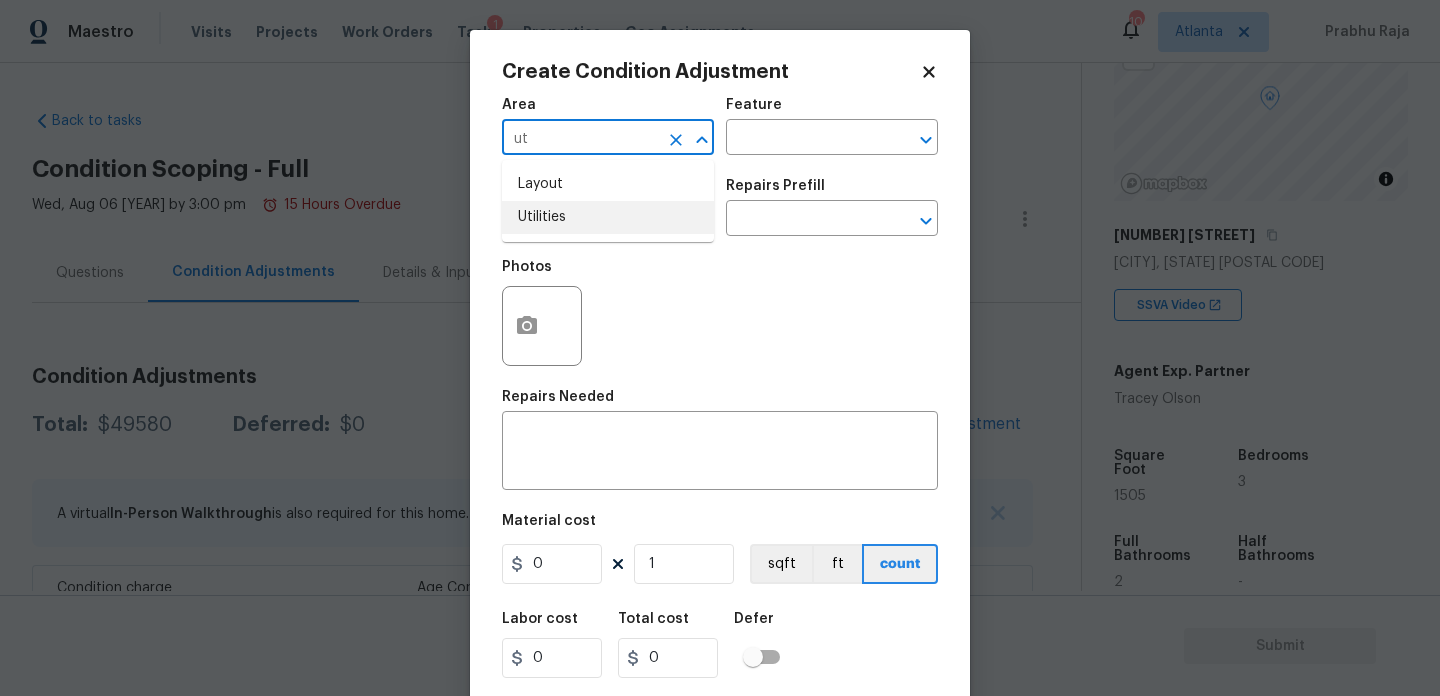 click on "Utilities" at bounding box center (608, 217) 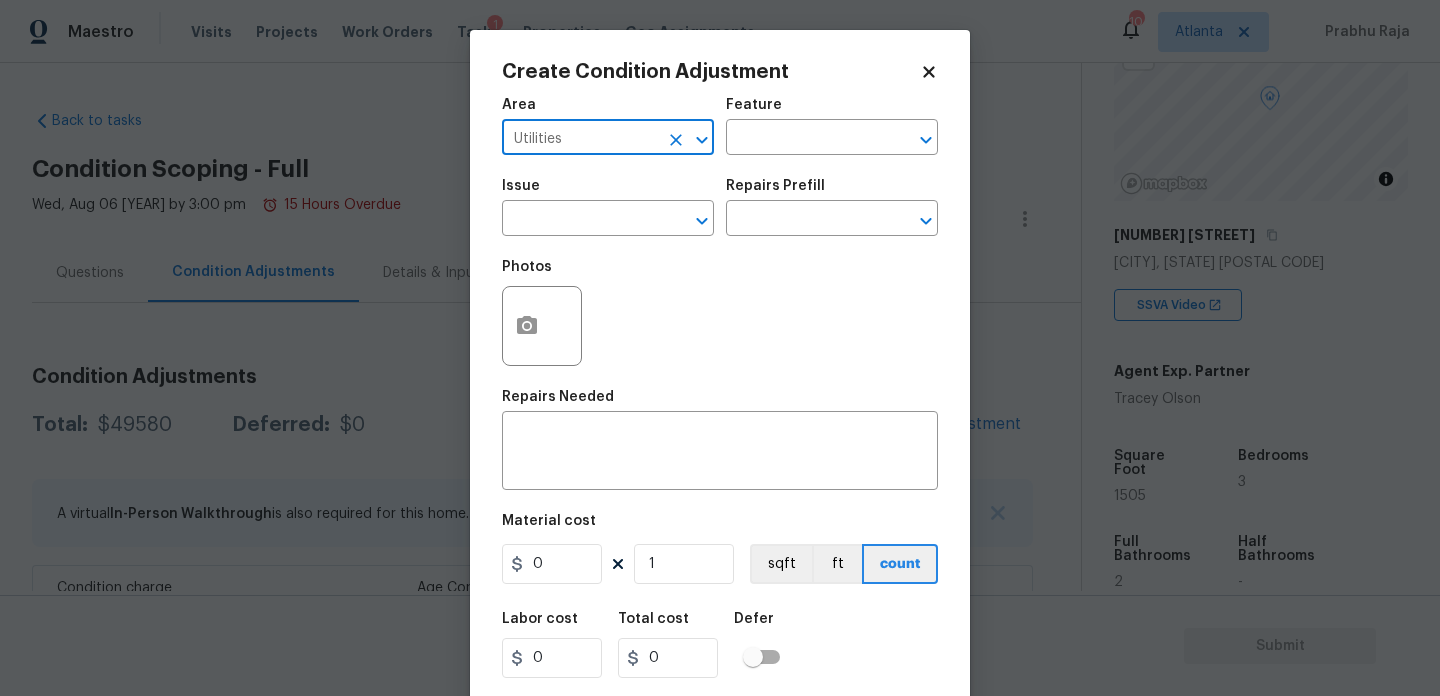 type on "Utilities" 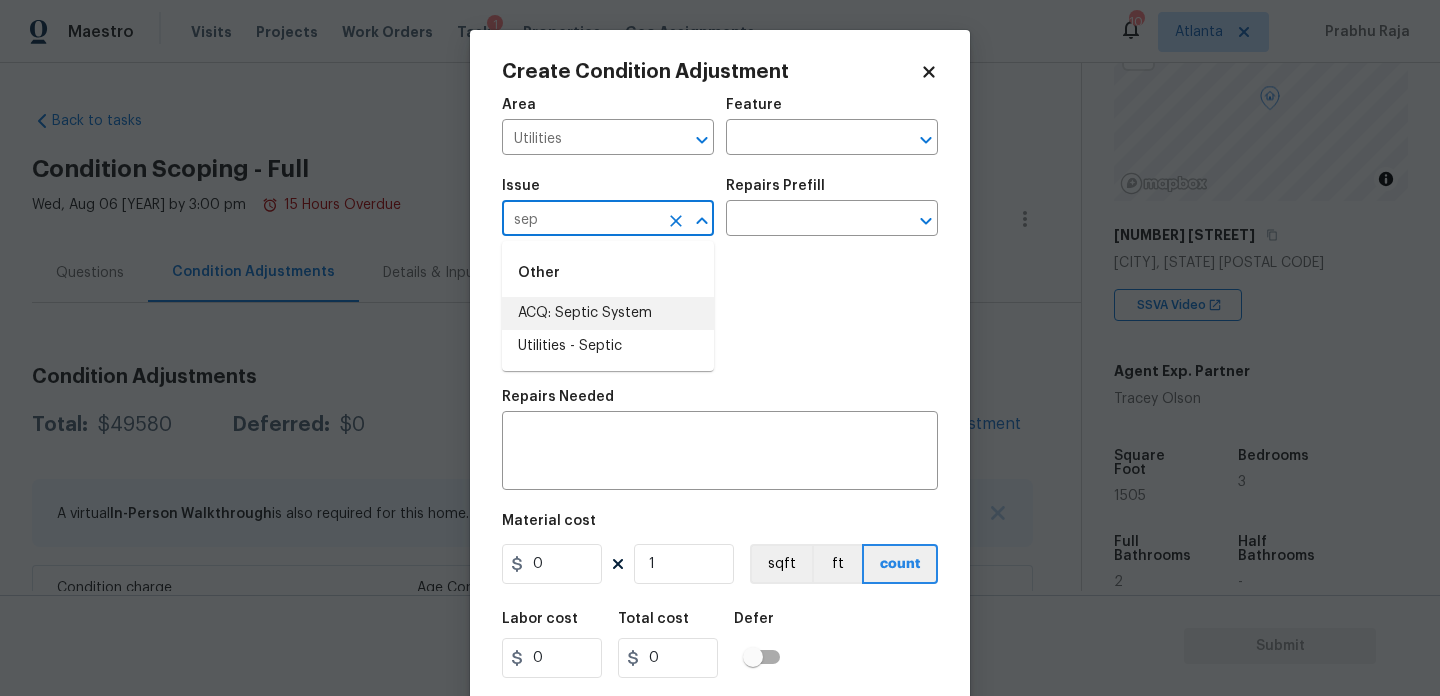 click on "ACQ: Septic System" at bounding box center (608, 313) 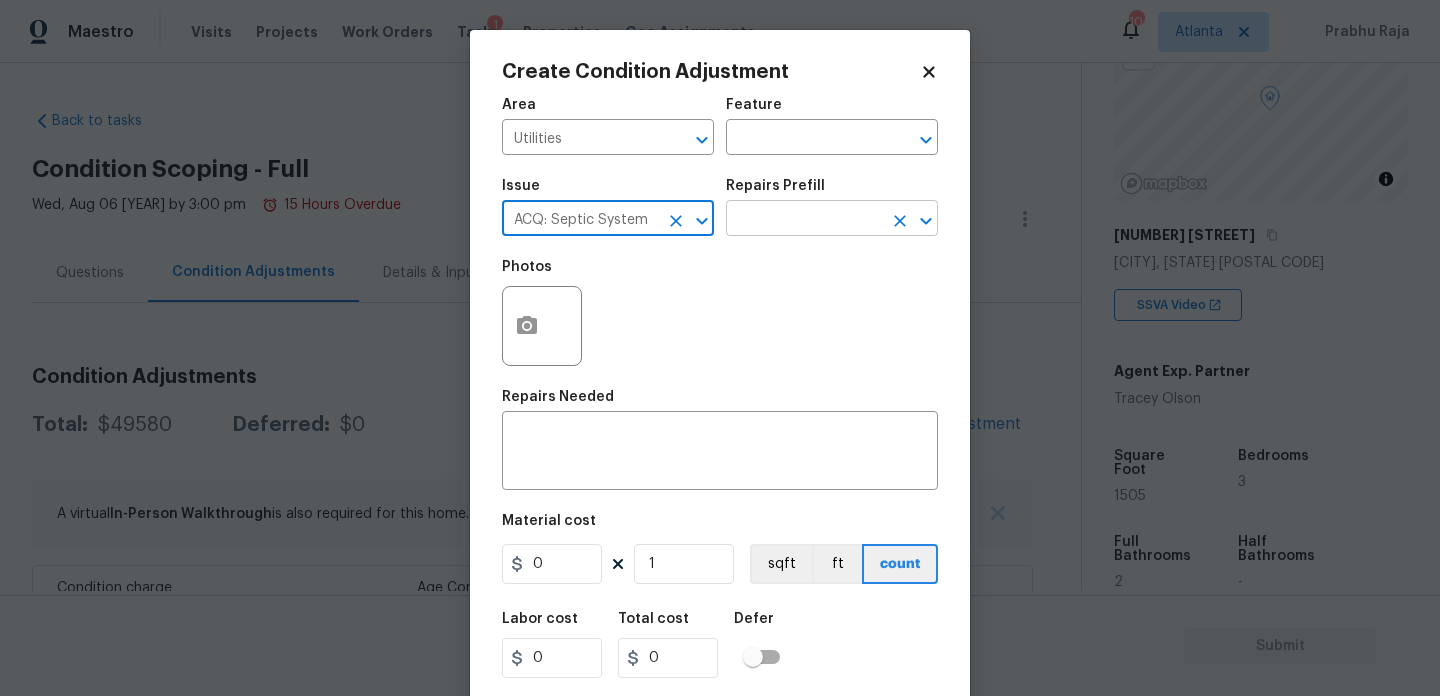 type on "ACQ: Septic System" 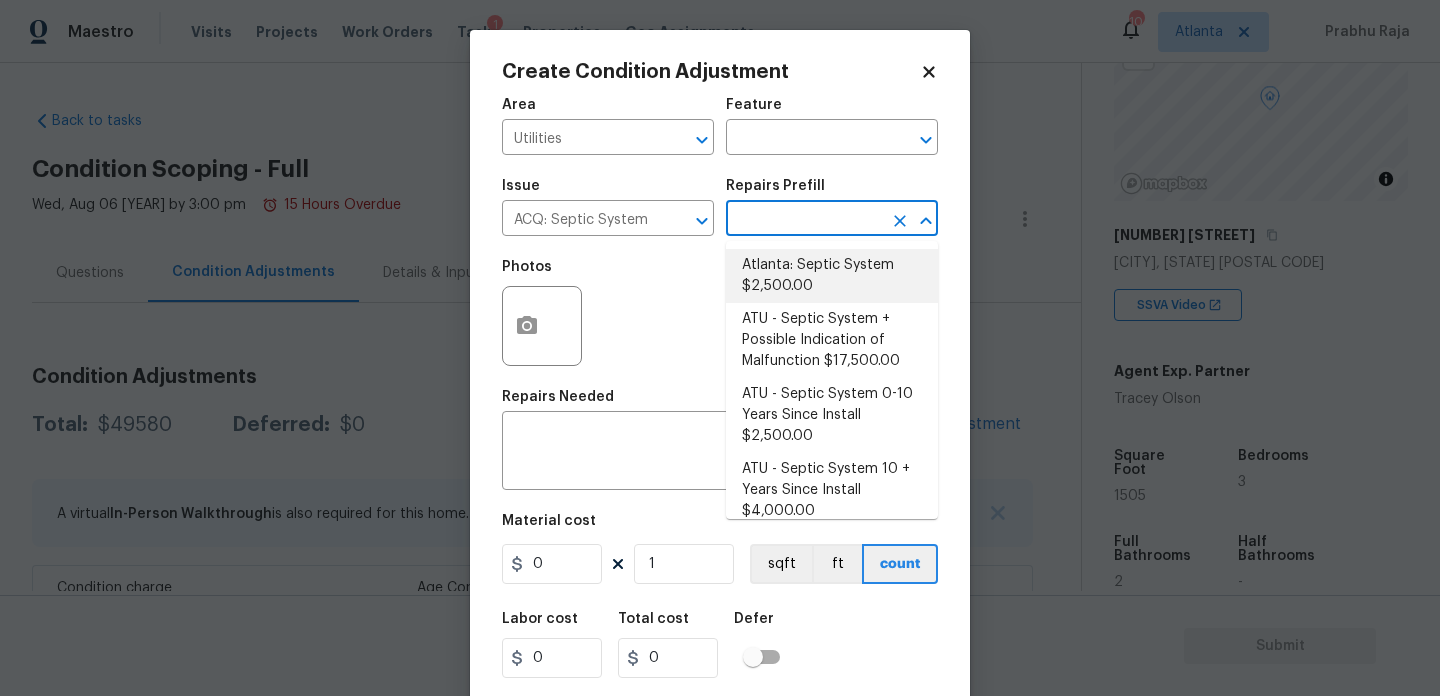 click on "Atlanta: Septic System $2,500.00" at bounding box center [832, 276] 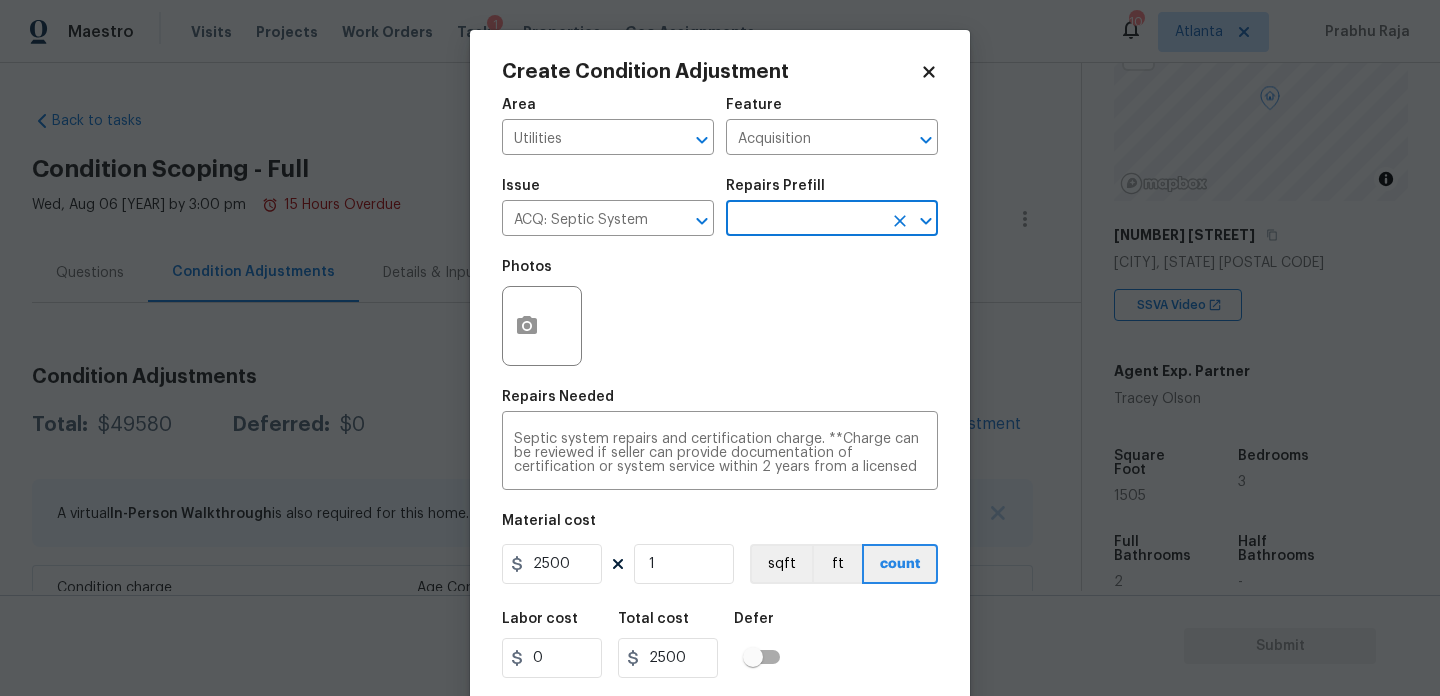 scroll, scrollTop: 51, scrollLeft: 0, axis: vertical 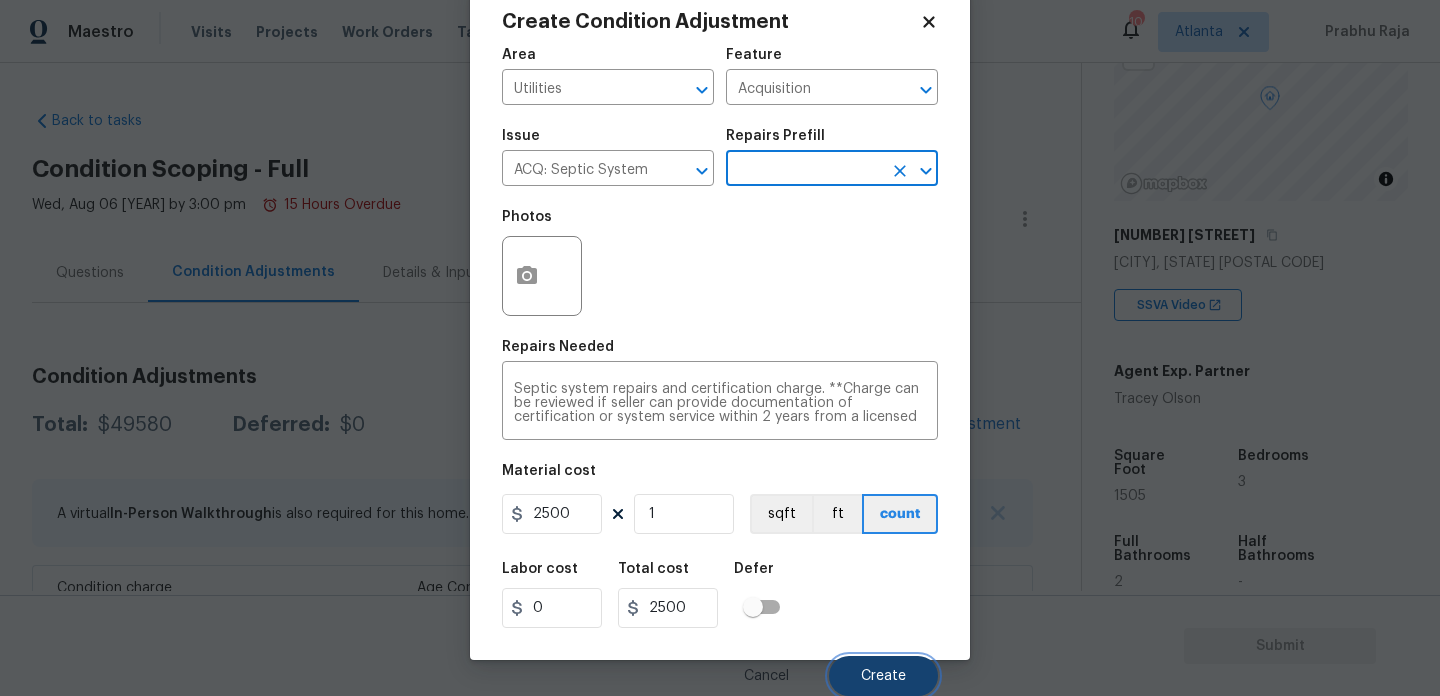 click on "Create" at bounding box center (883, 676) 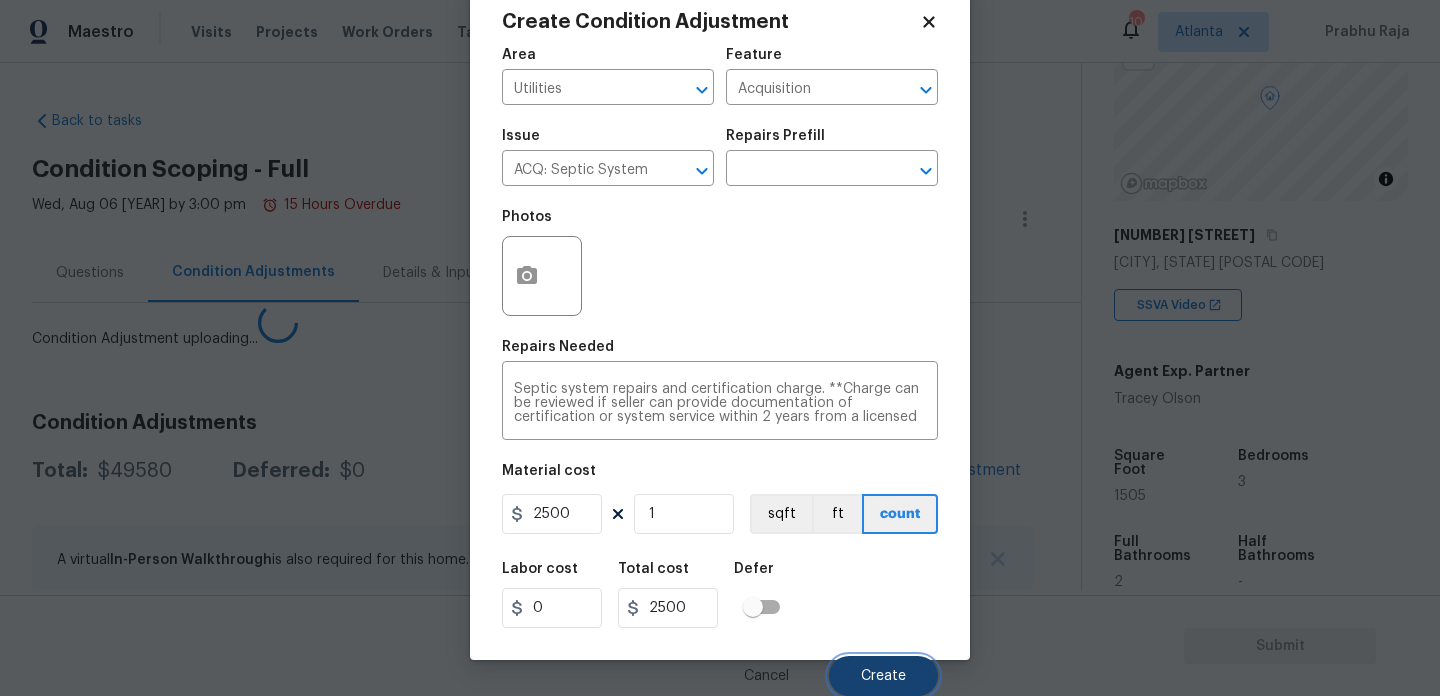 scroll, scrollTop: 44, scrollLeft: 0, axis: vertical 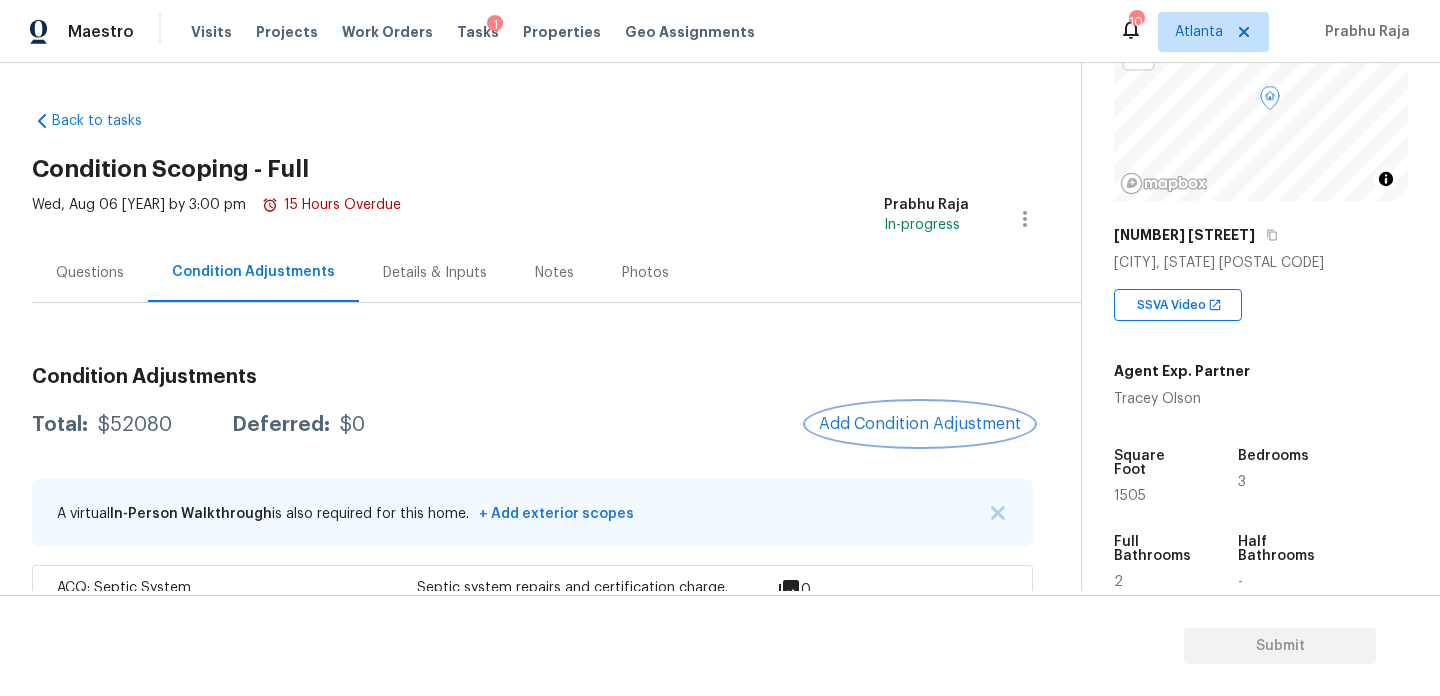 click on "Add Condition Adjustment" at bounding box center [920, 424] 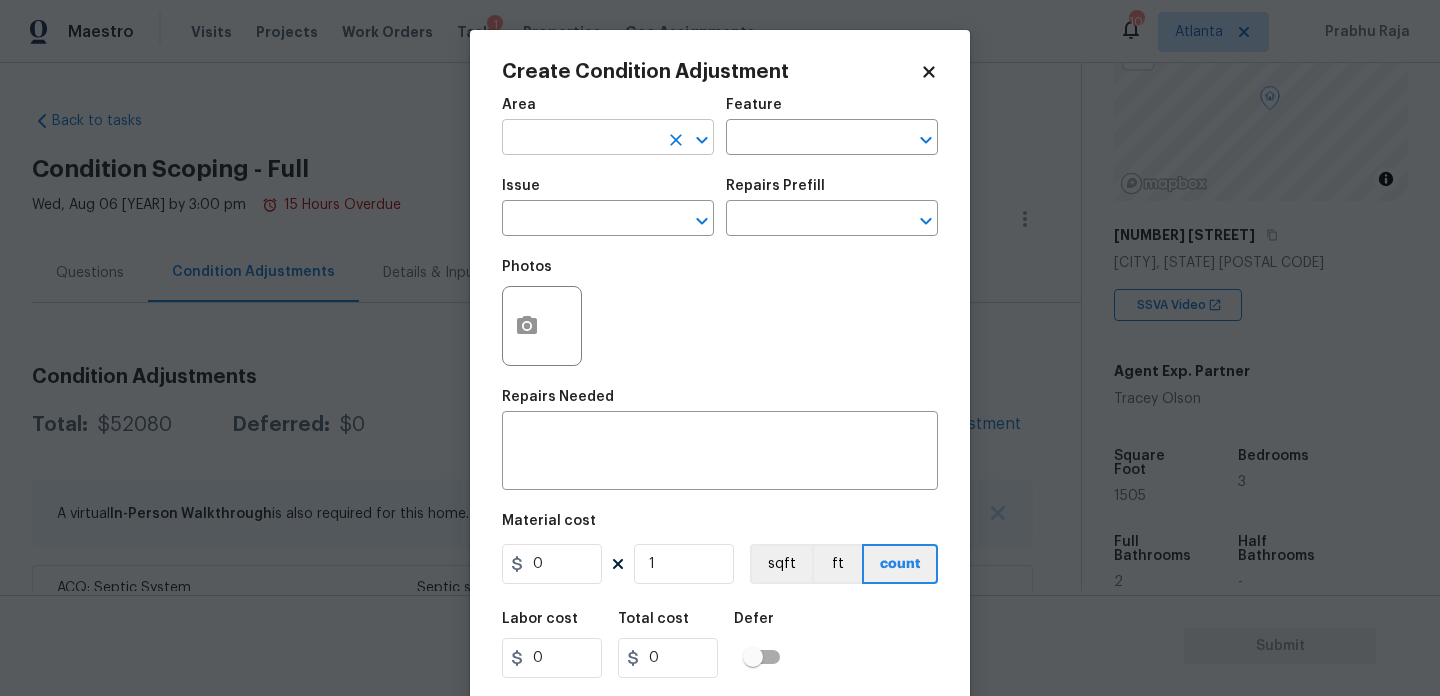 click at bounding box center (580, 139) 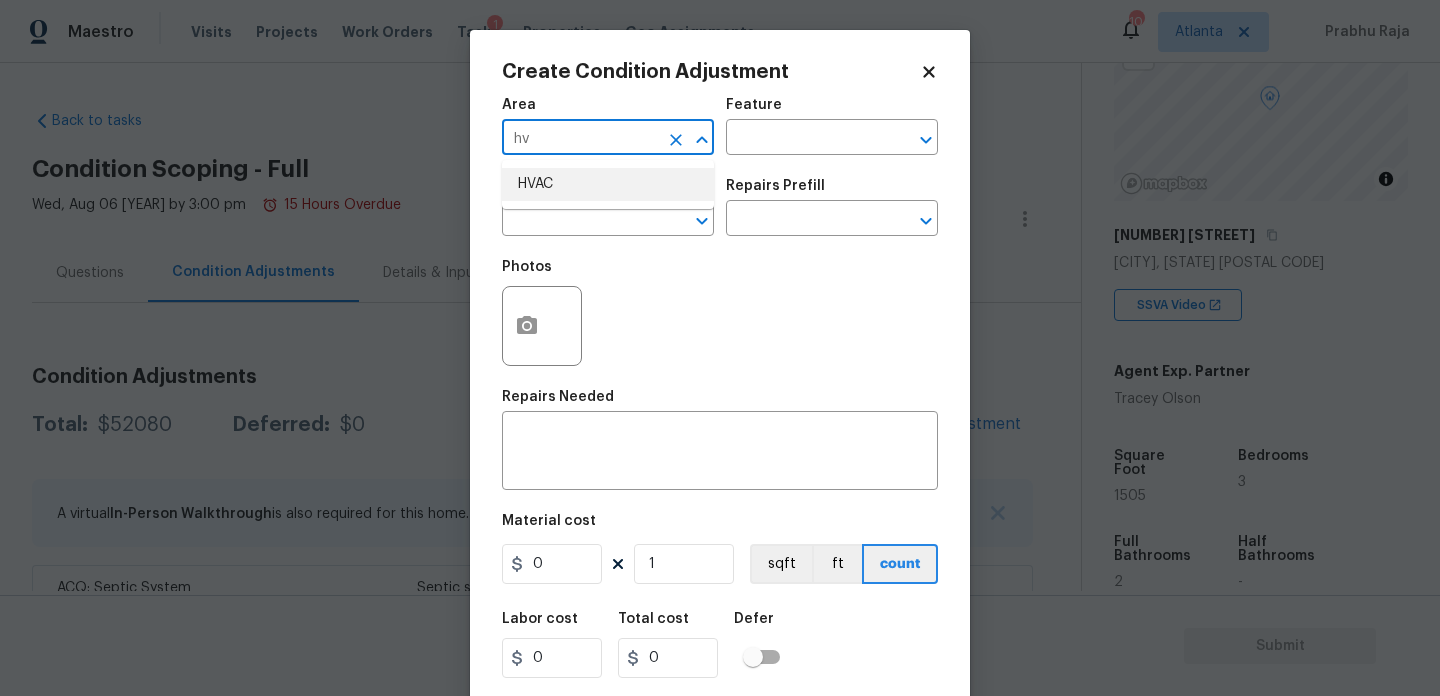 click on "HVAC" at bounding box center (608, 184) 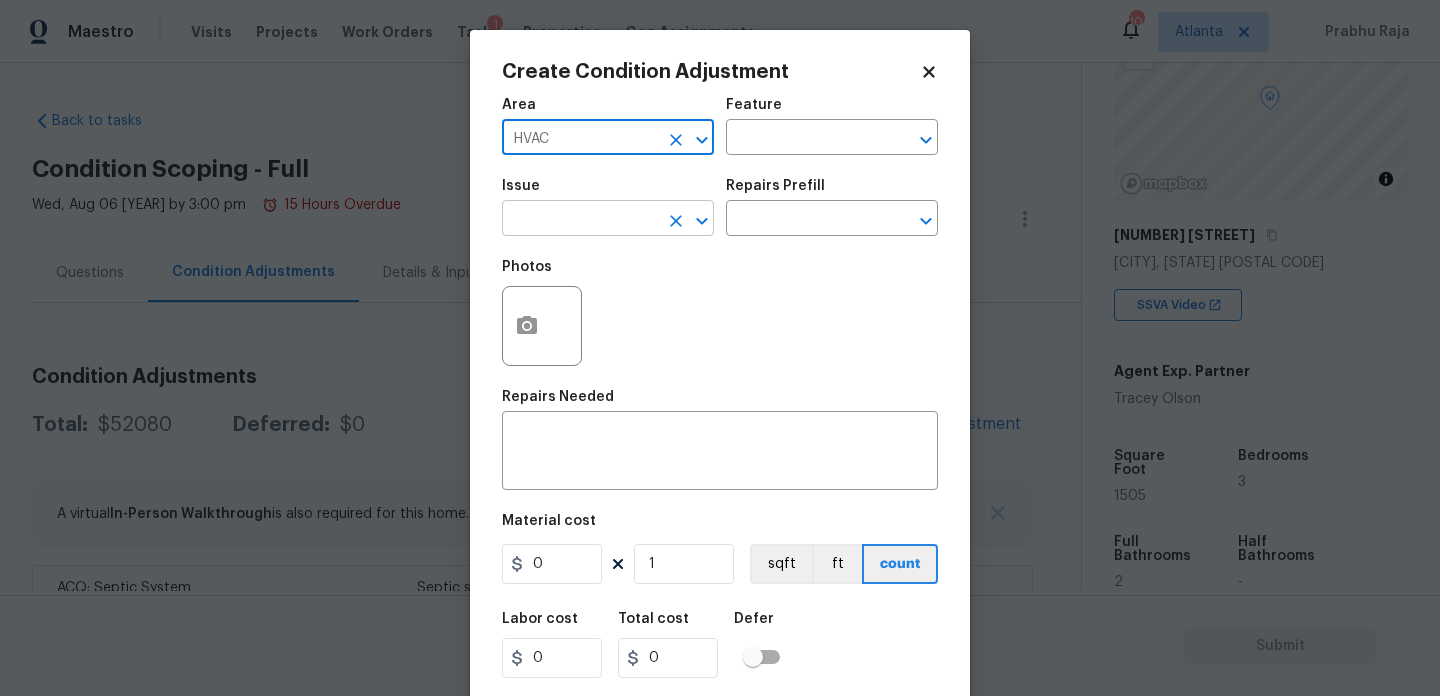 type on "HVAC" 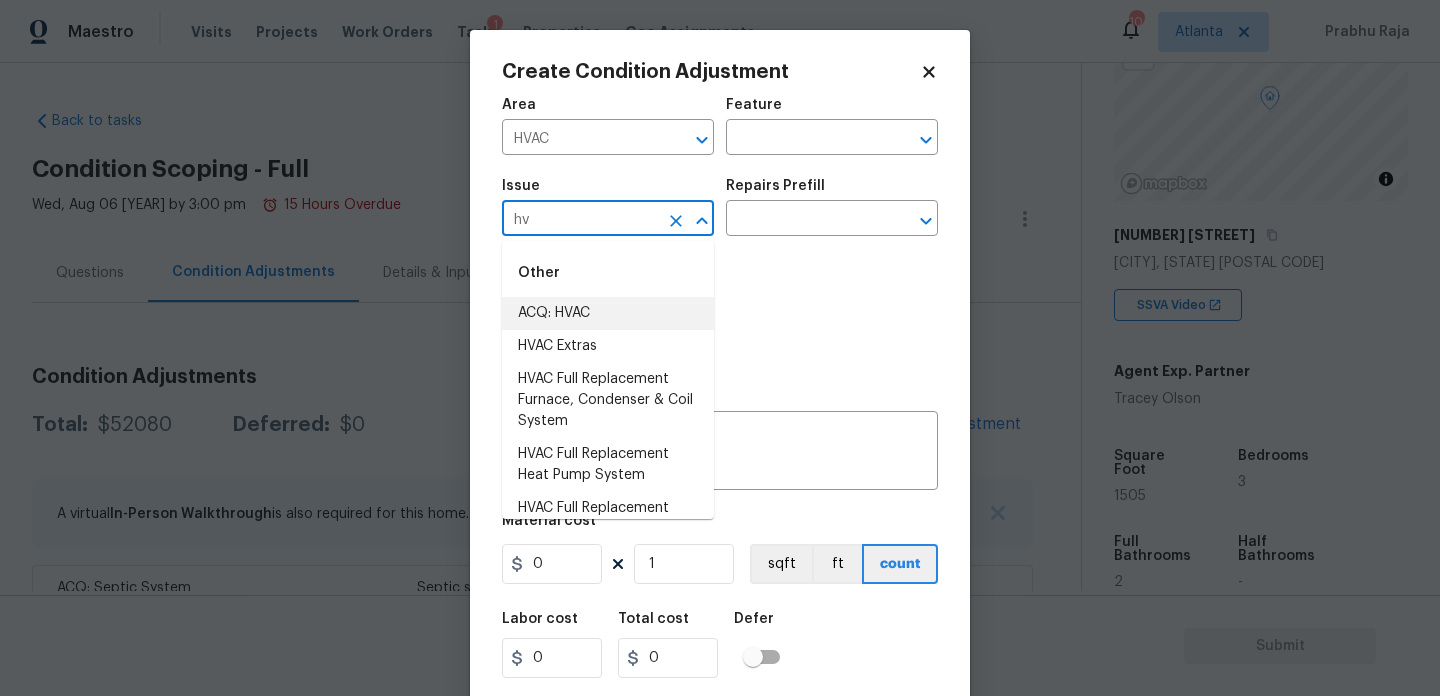 click on "ACQ: HVAC" at bounding box center [608, 313] 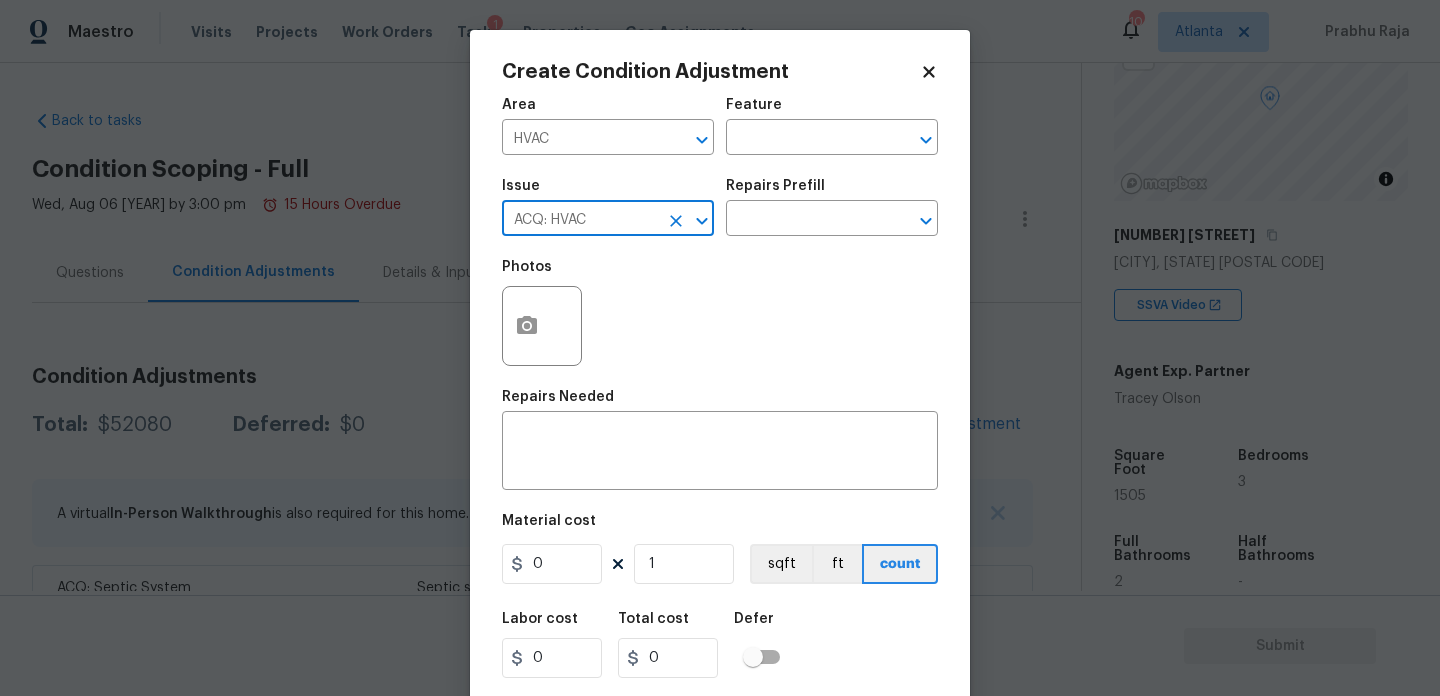 type on "ACQ: HVAC" 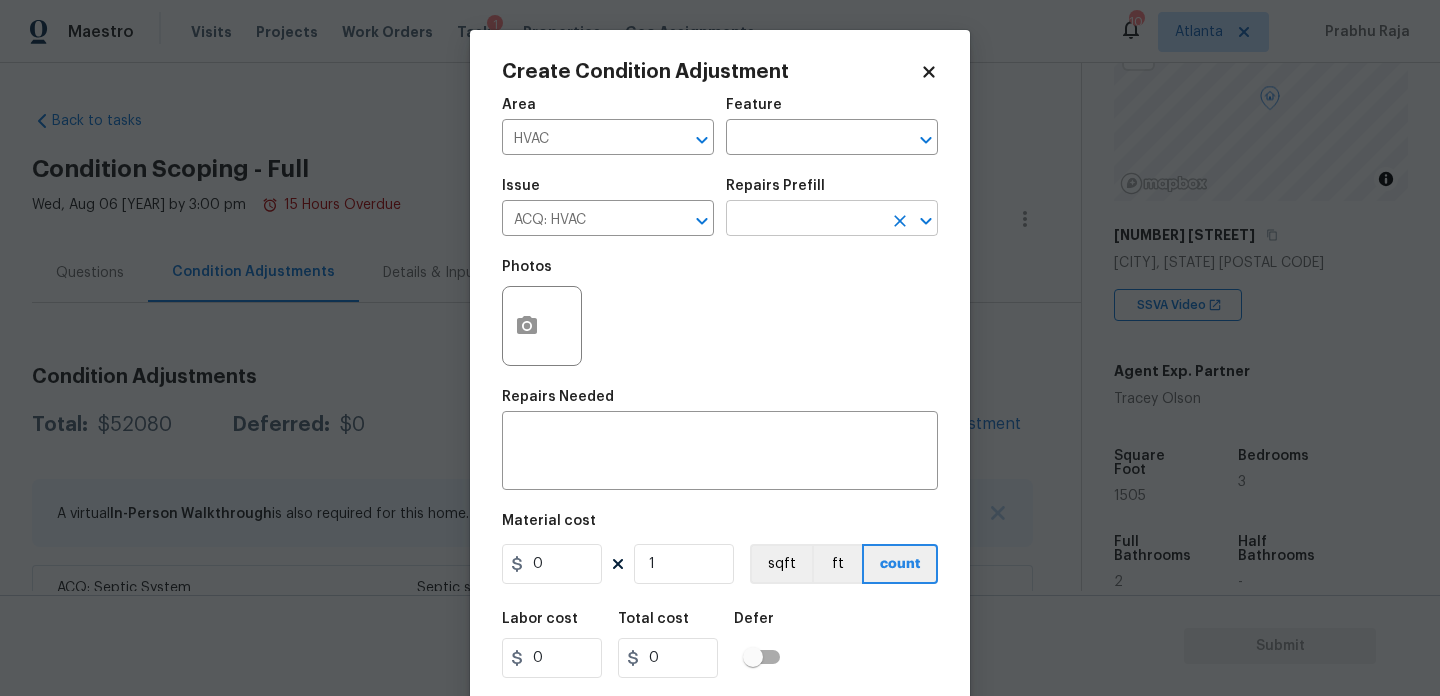 click at bounding box center [804, 220] 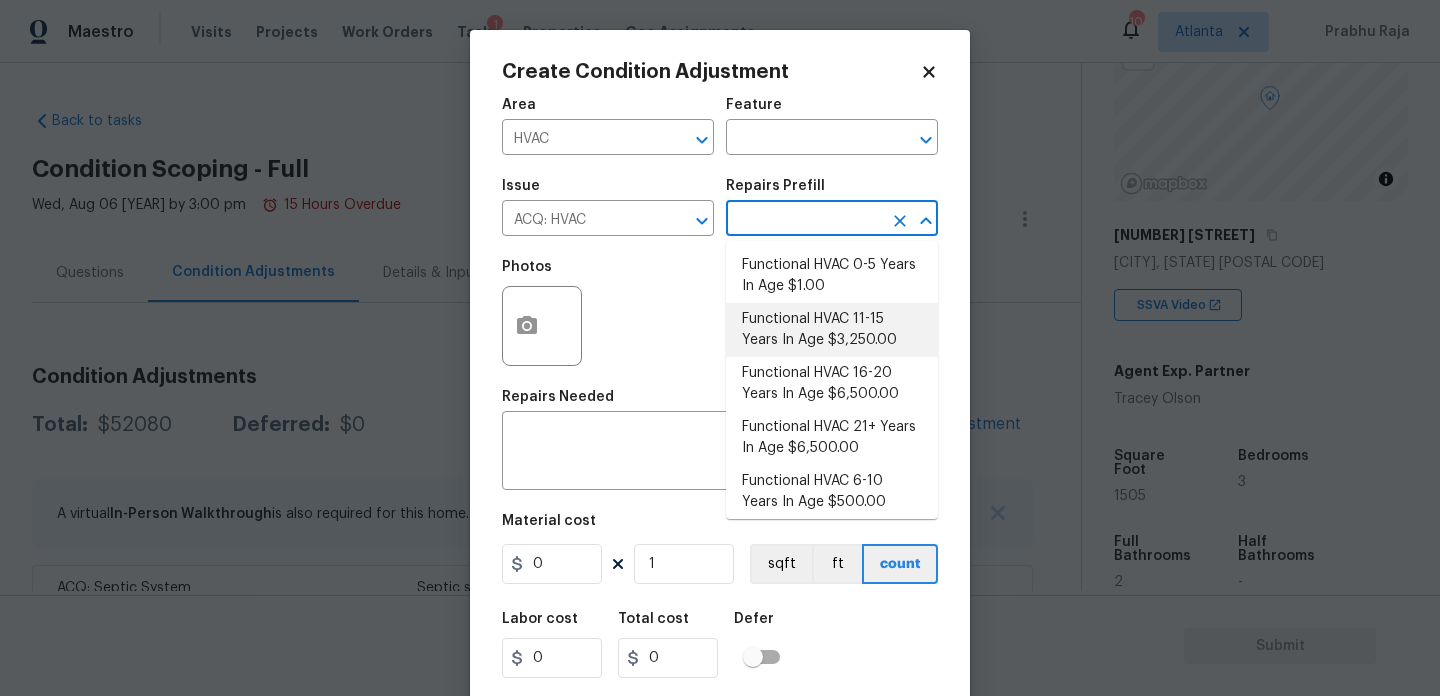click on "Functional HVAC 11-15 Years In Age $3,250.00" at bounding box center [832, 330] 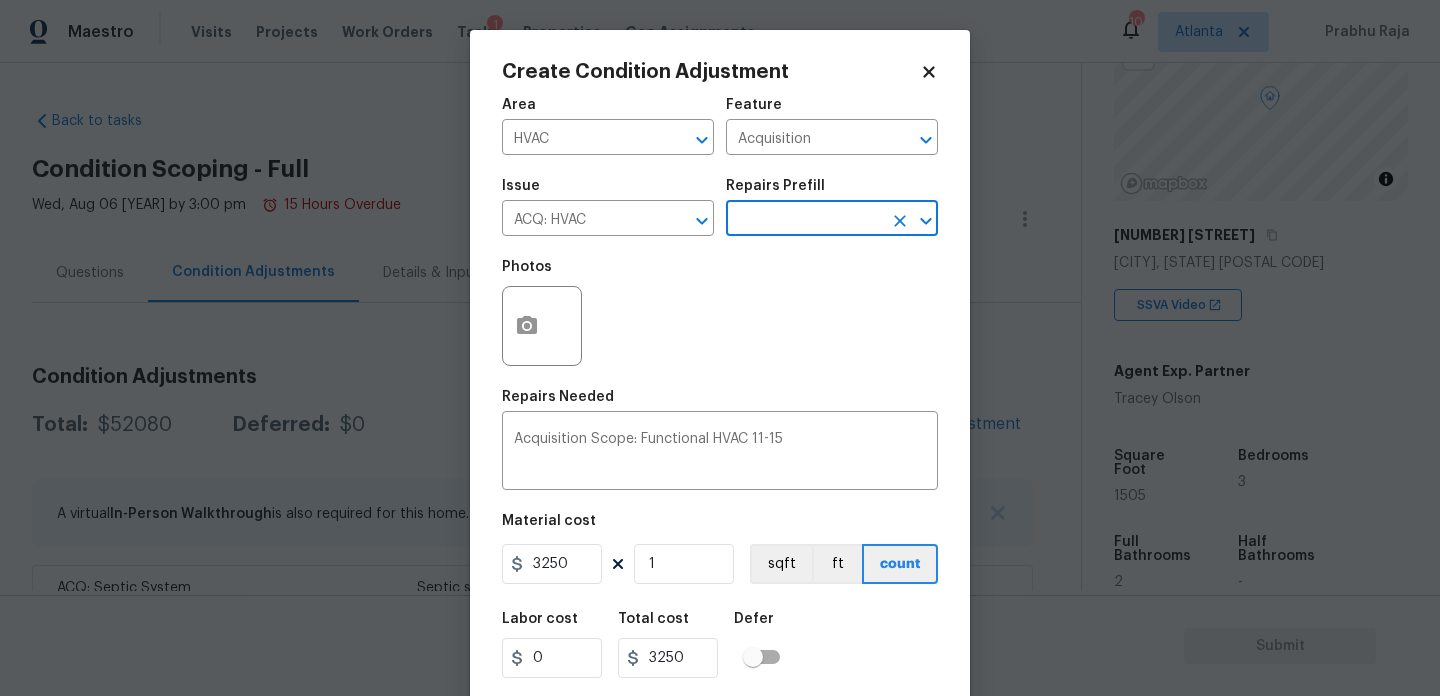 scroll, scrollTop: 51, scrollLeft: 0, axis: vertical 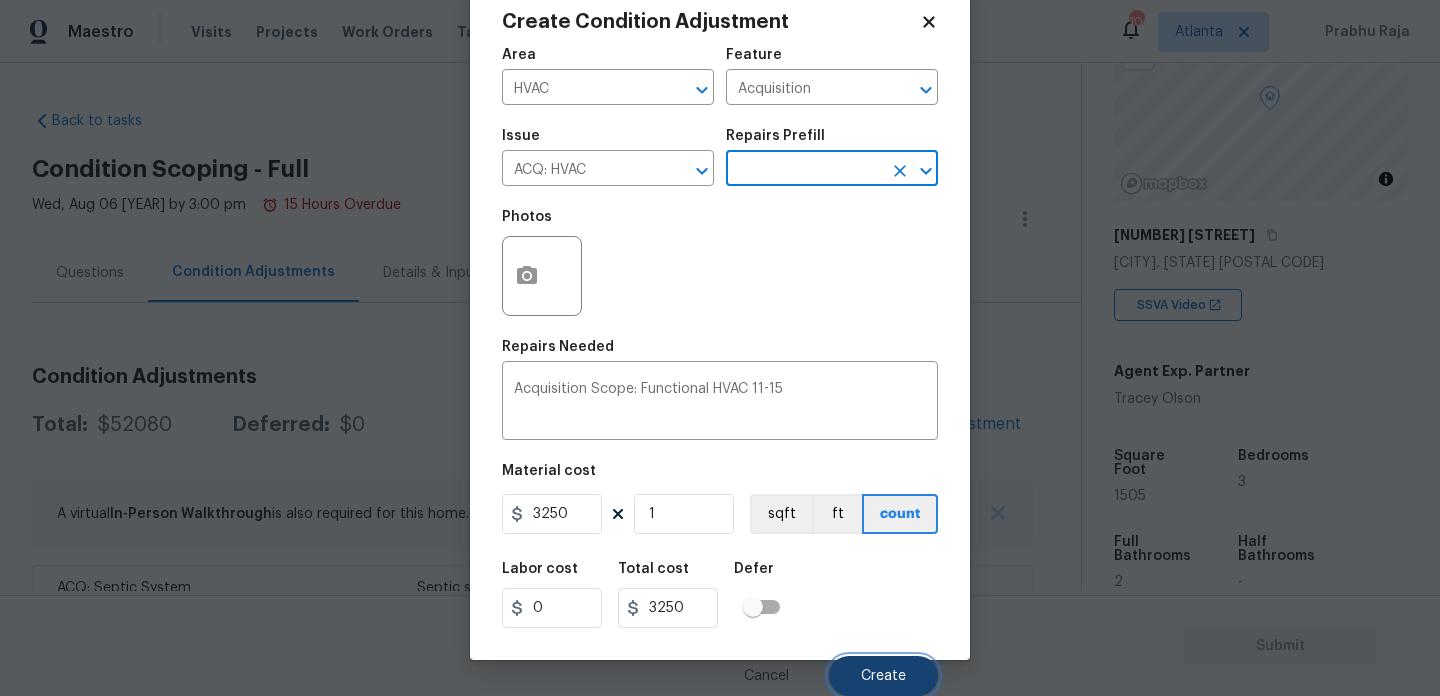 click on "Create" at bounding box center [883, 676] 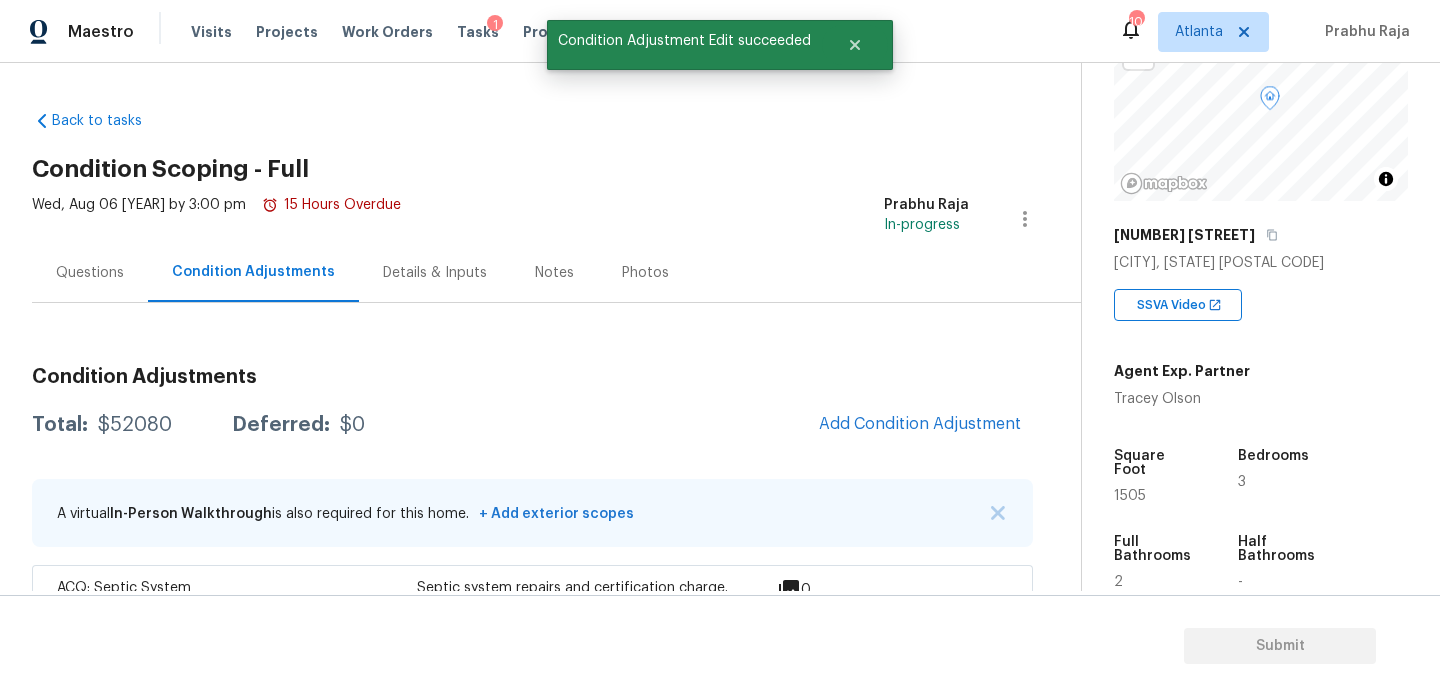 scroll, scrollTop: 44, scrollLeft: 0, axis: vertical 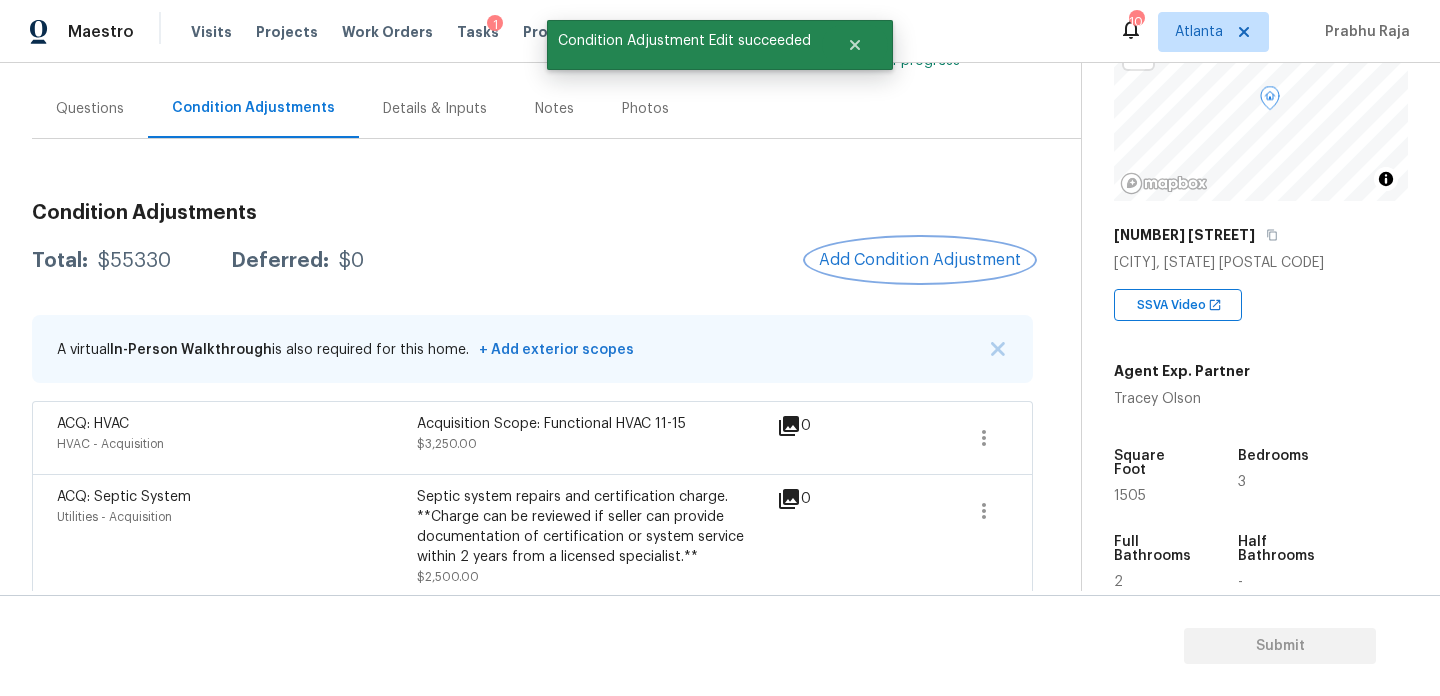 click on "Add Condition Adjustment" at bounding box center [920, 260] 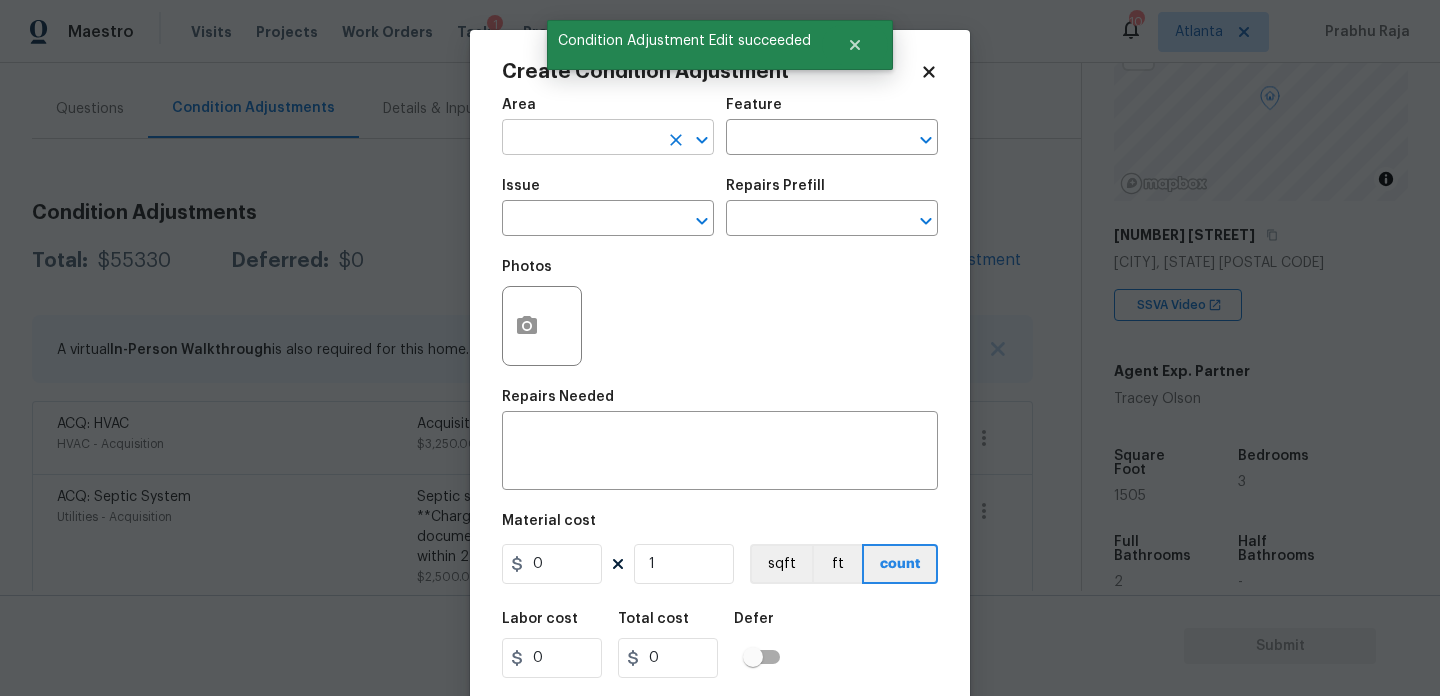 click at bounding box center (580, 139) 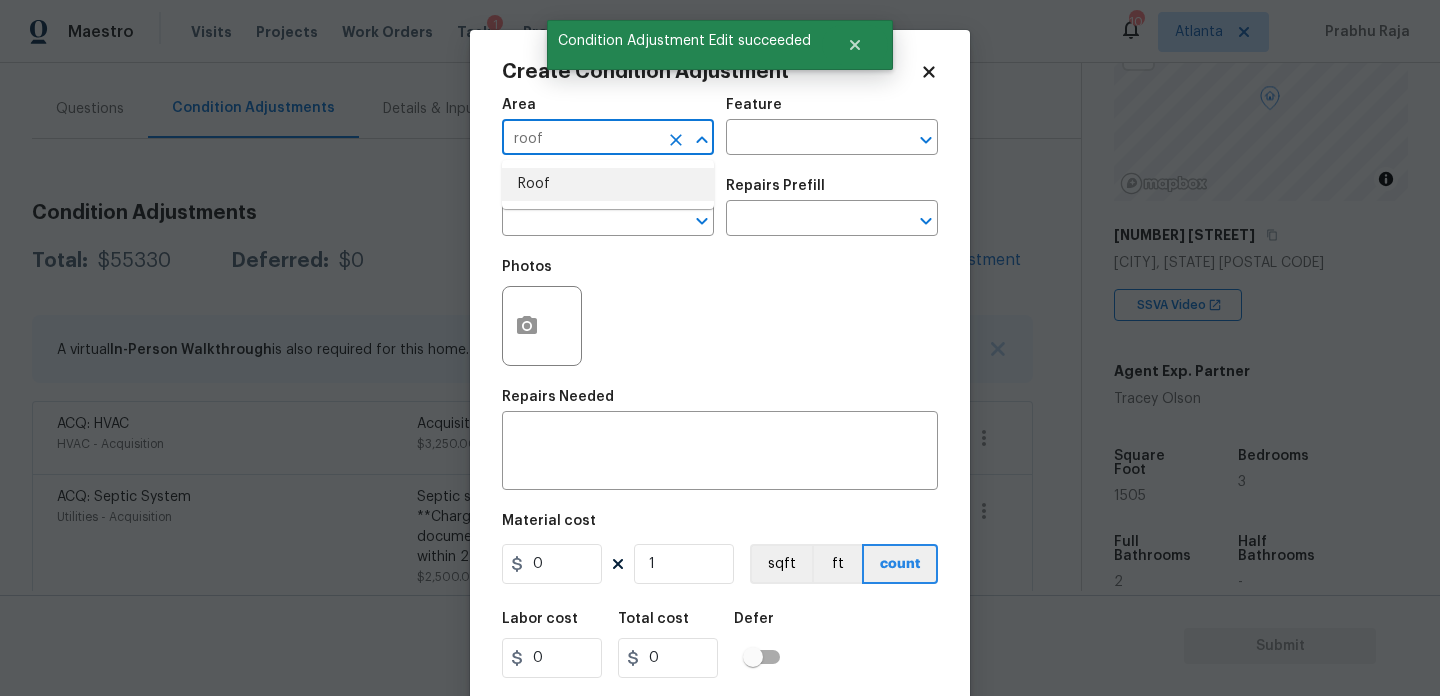 click on "Roof" at bounding box center [608, 184] 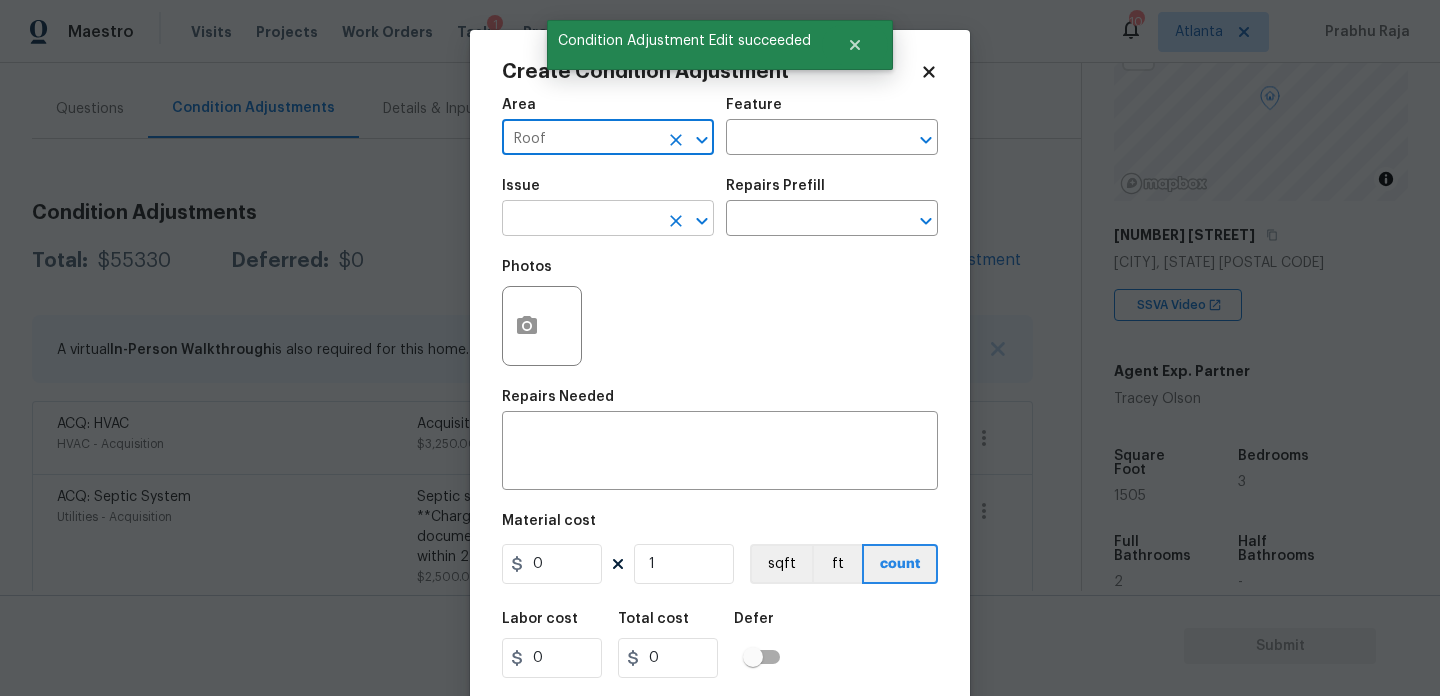 type on "Roof" 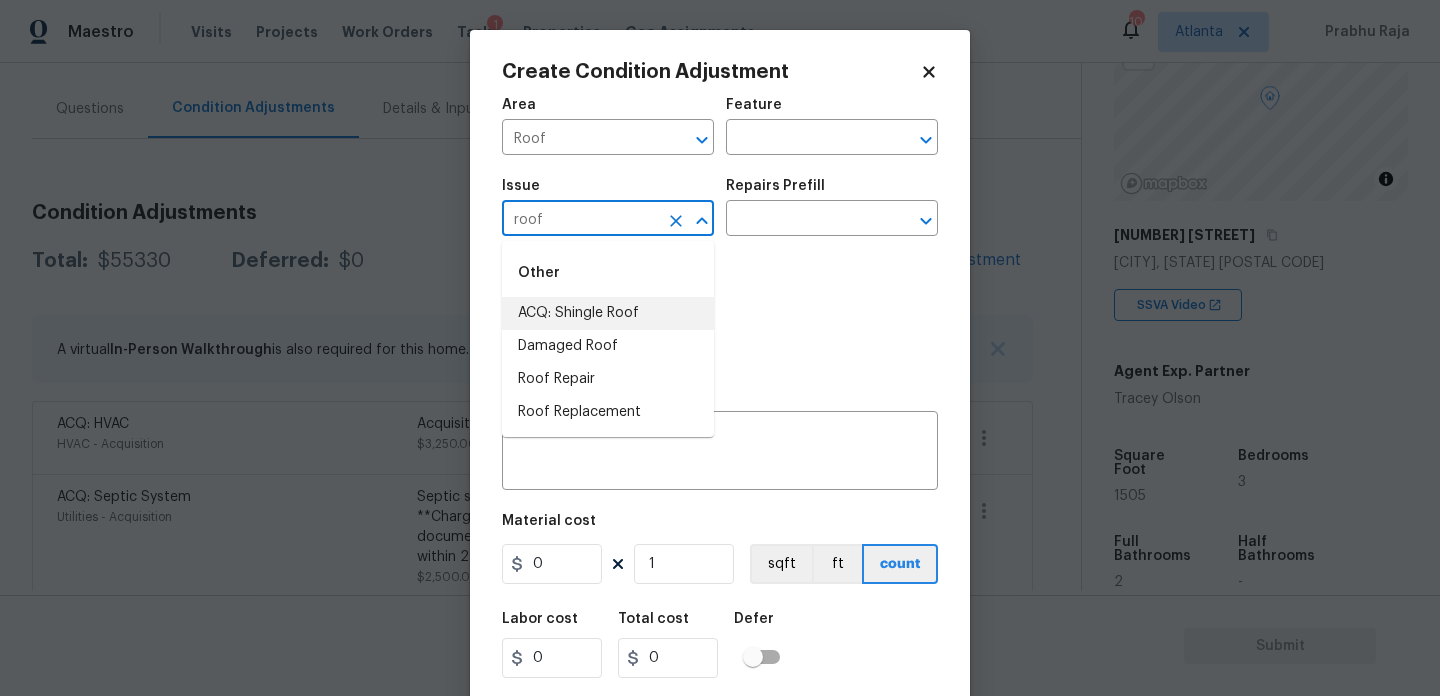 click on "ACQ: Shingle Roof" at bounding box center [608, 313] 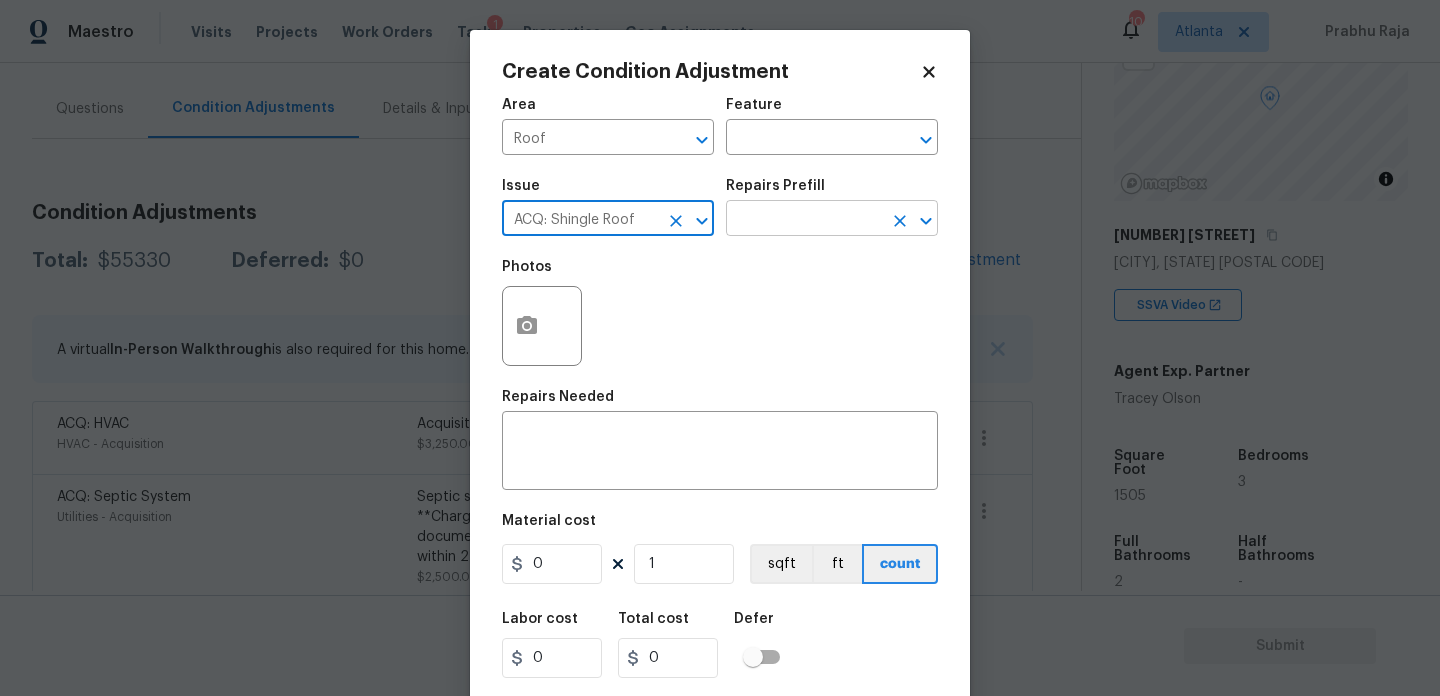 type on "ACQ: Shingle Roof" 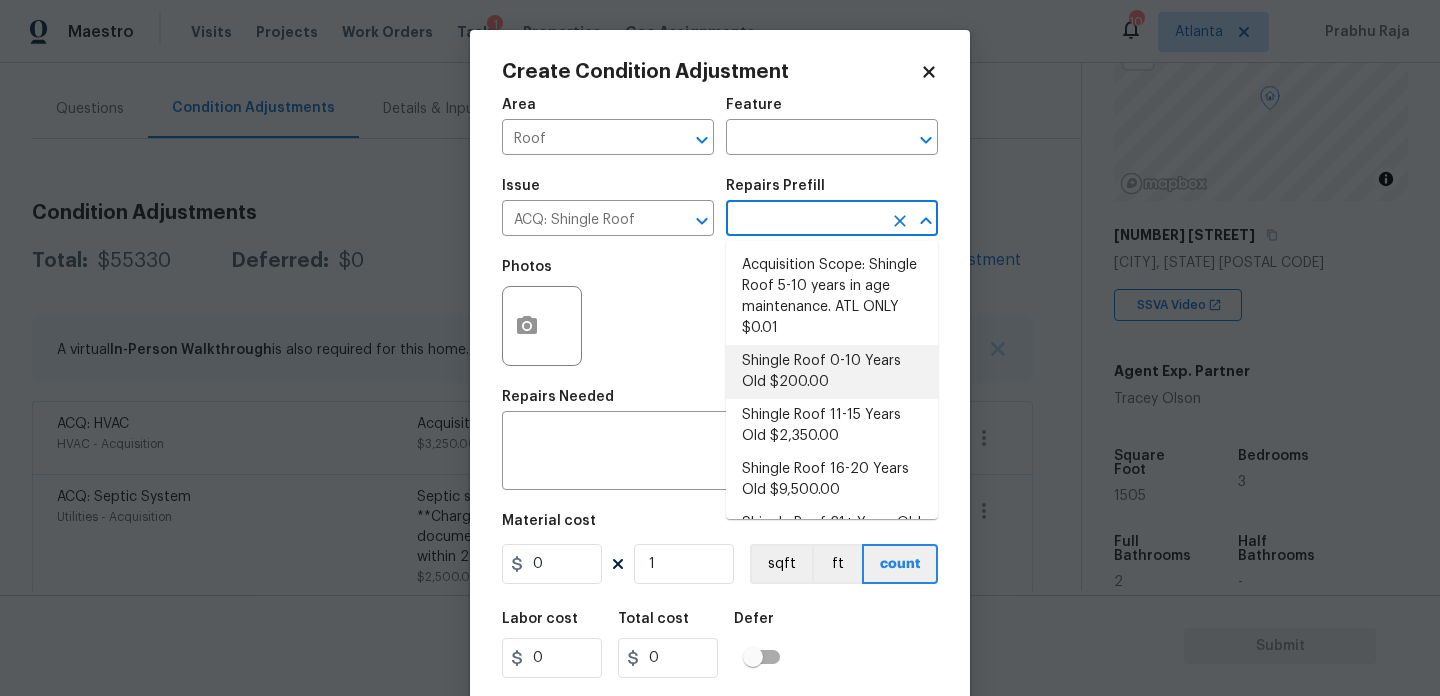 click on "Shingle Roof 0-10 Years Old $200.00" at bounding box center (832, 372) 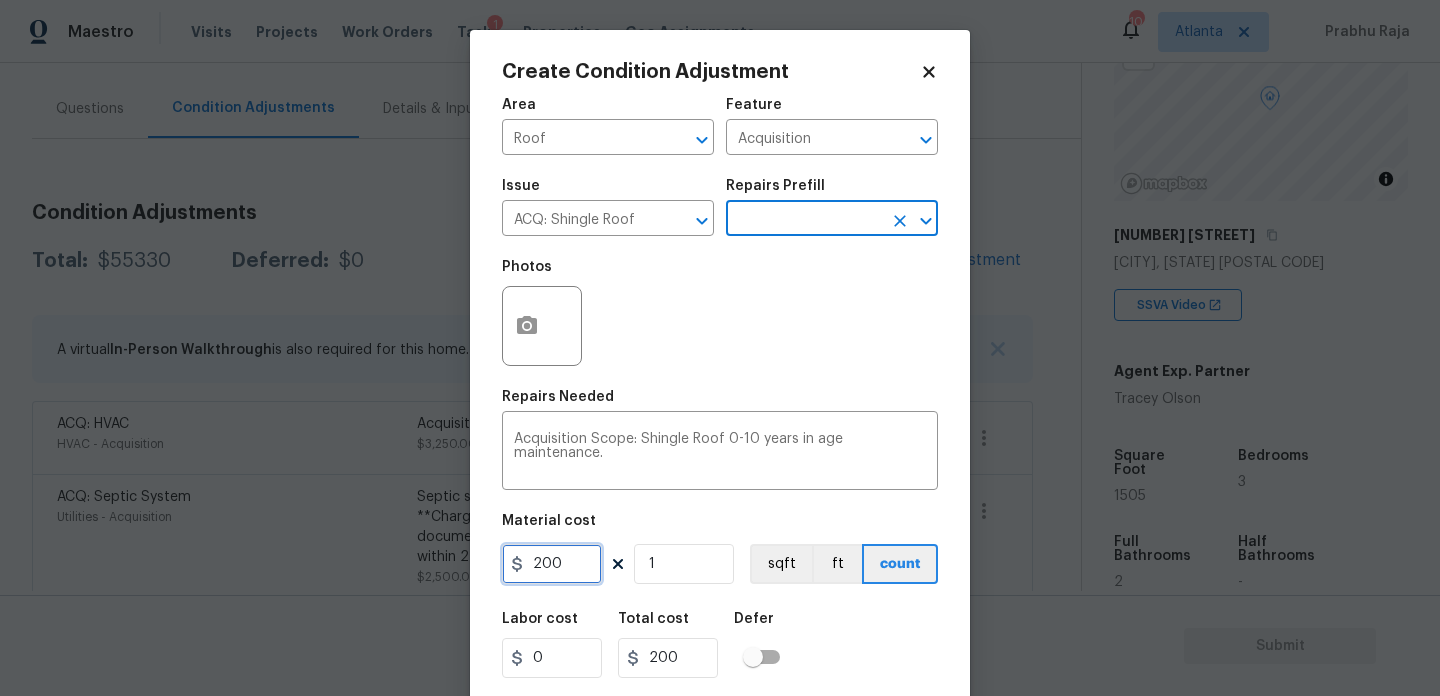 drag, startPoint x: 582, startPoint y: 565, endPoint x: 443, endPoint y: 565, distance: 139 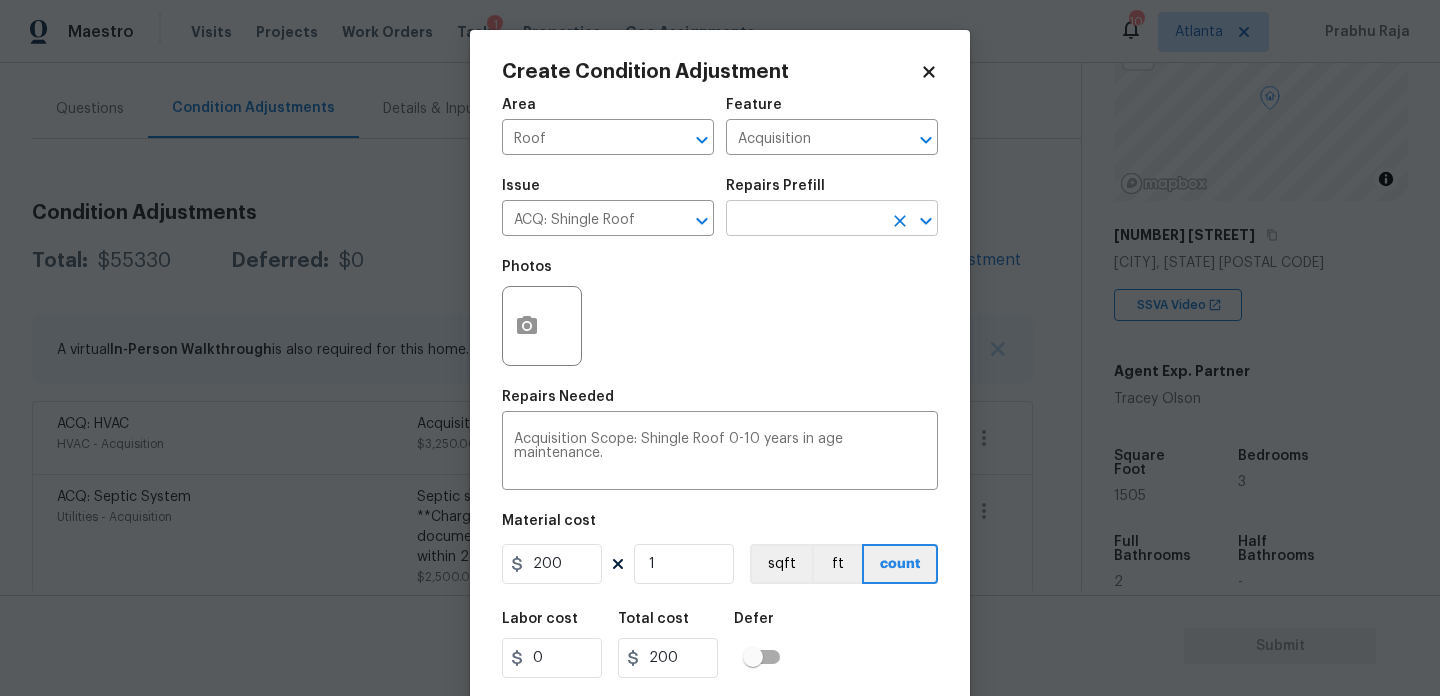 click at bounding box center [804, 220] 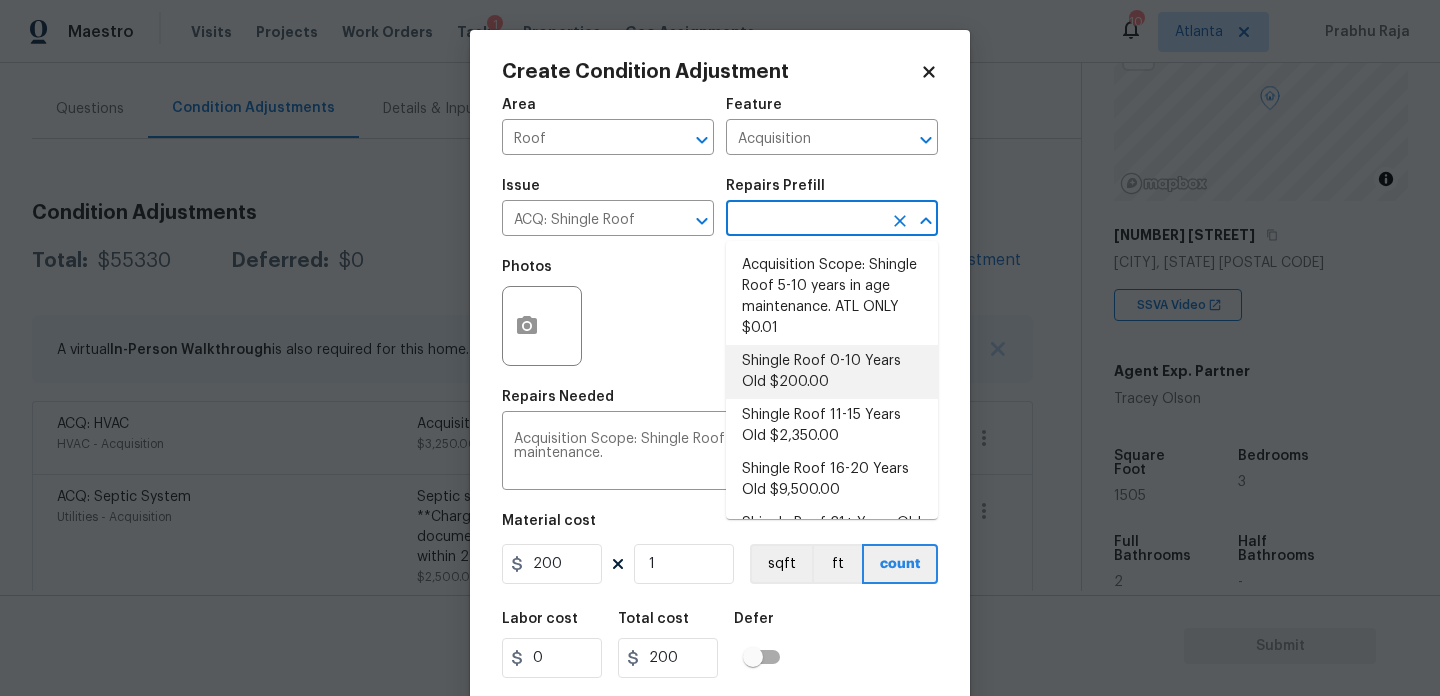 scroll, scrollTop: 49, scrollLeft: 0, axis: vertical 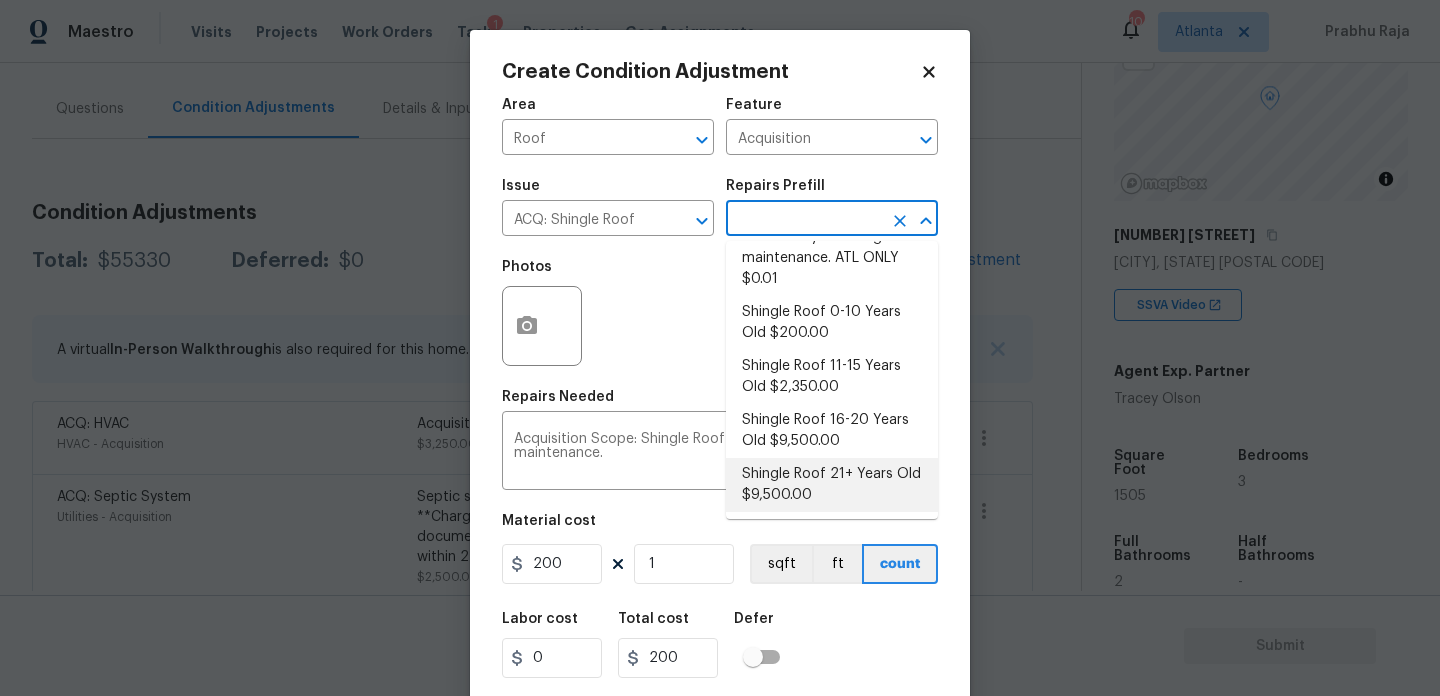 click on "Shingle Roof 21+ Years Old $9,500.00" at bounding box center [832, 485] 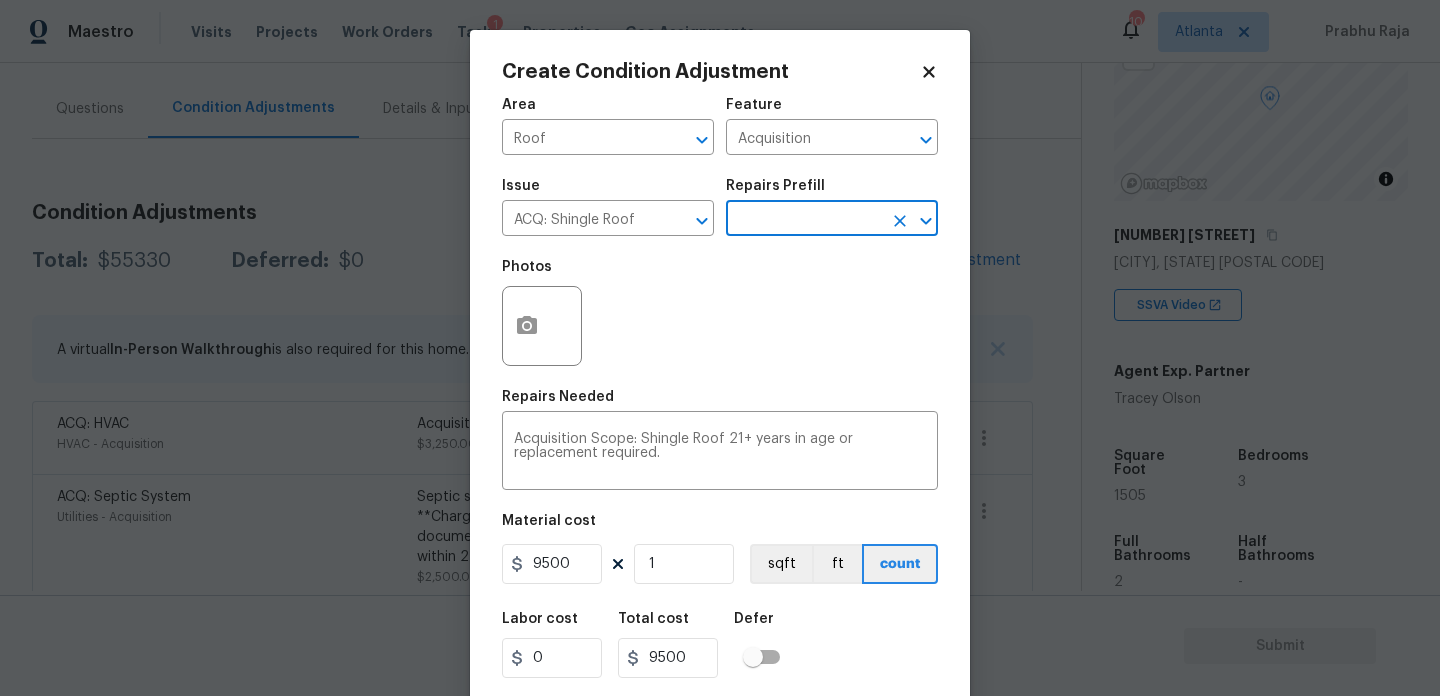scroll, scrollTop: 51, scrollLeft: 0, axis: vertical 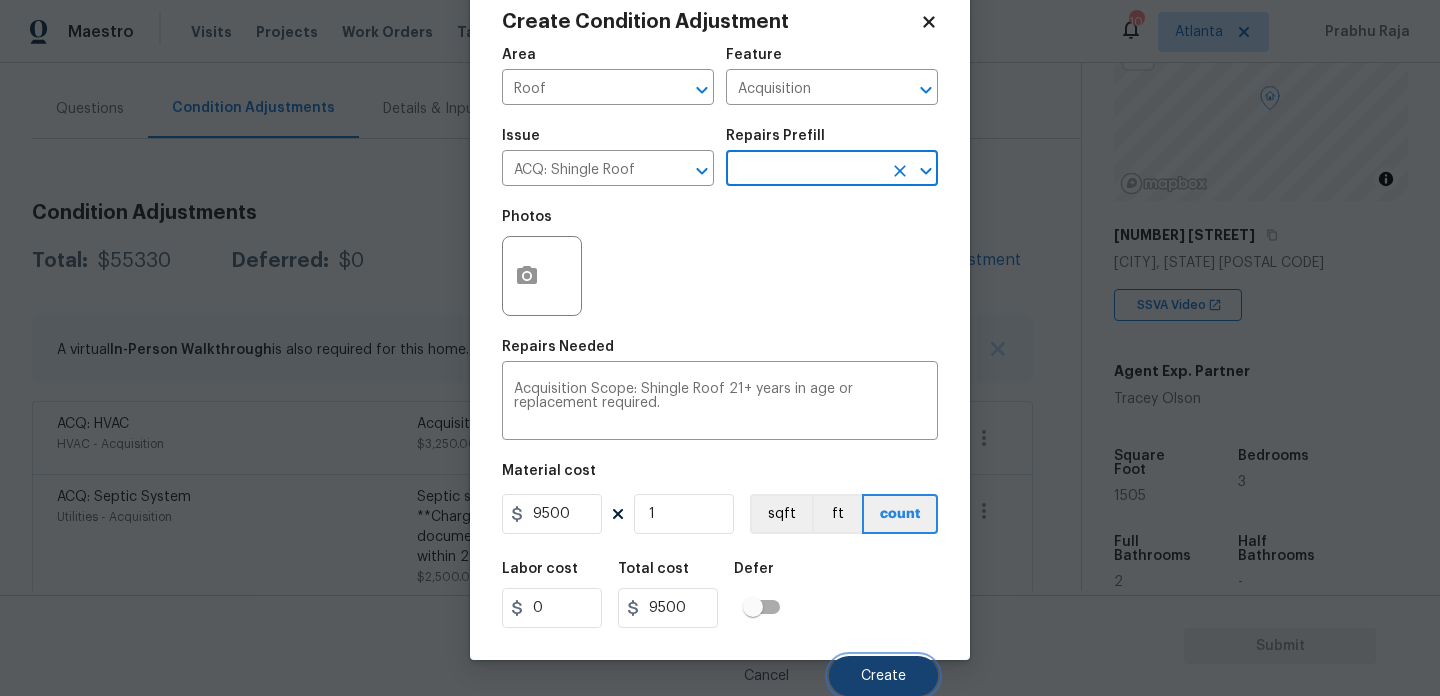 click on "Create" at bounding box center [883, 676] 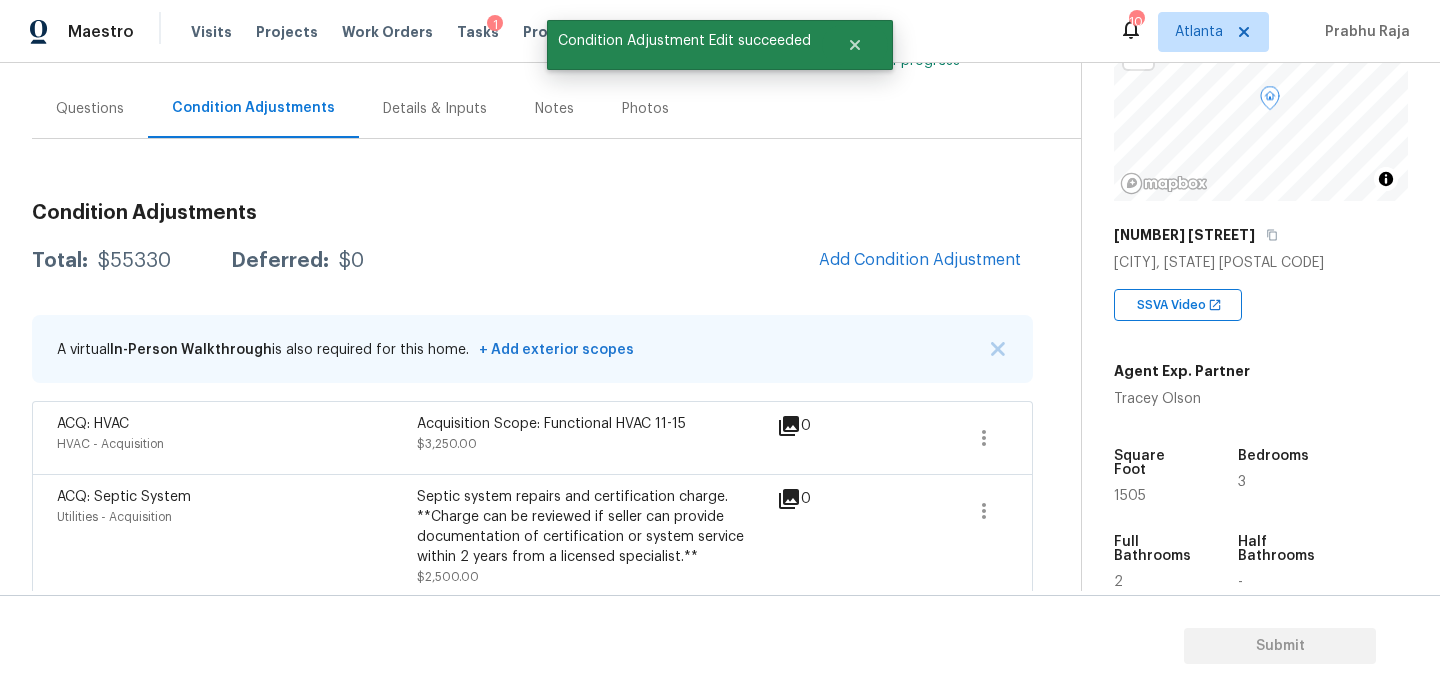 scroll, scrollTop: 0, scrollLeft: 0, axis: both 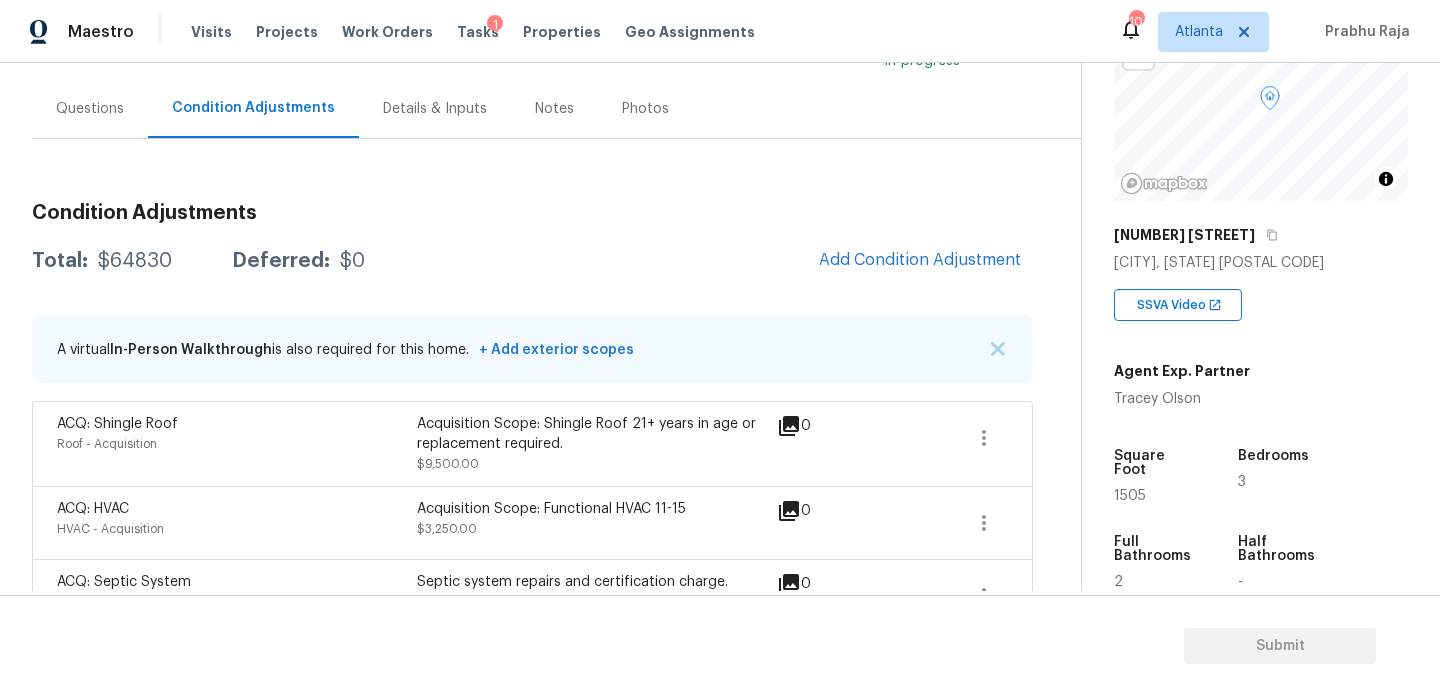 click on "Questions" at bounding box center [90, 109] 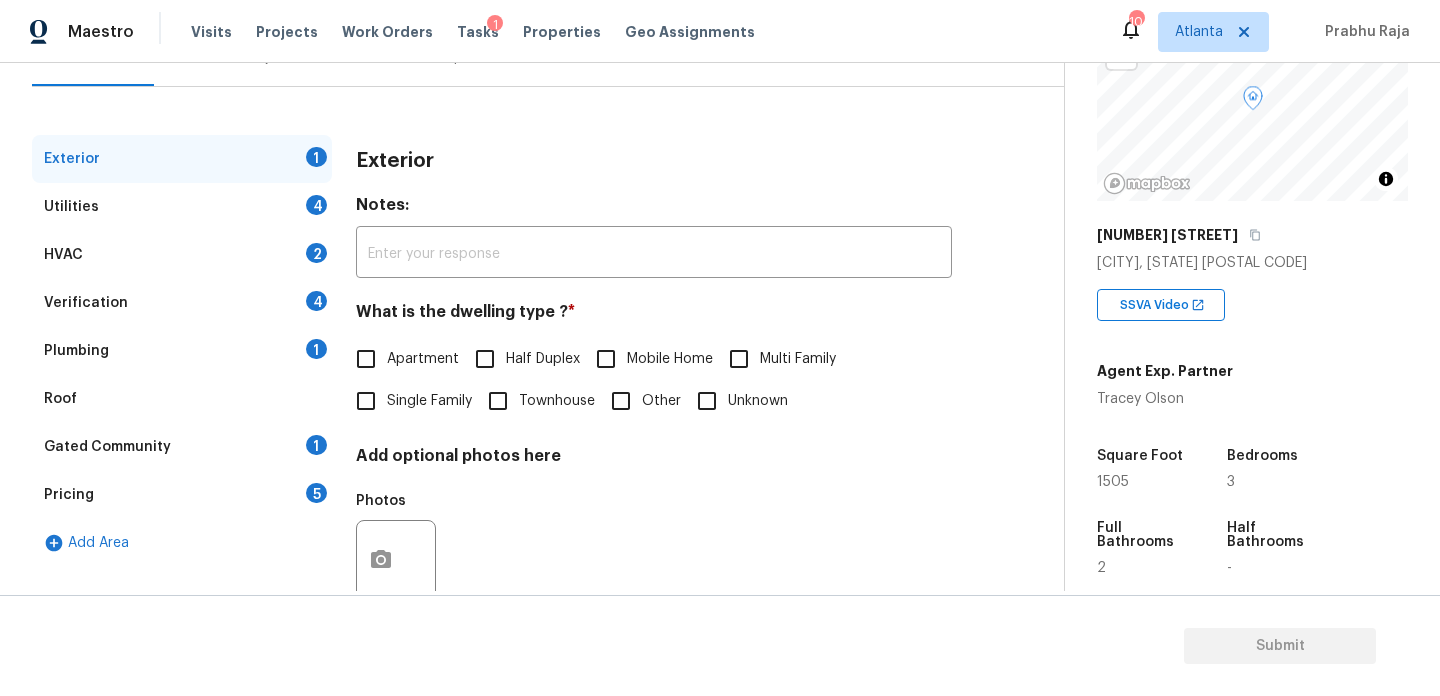 scroll, scrollTop: 267, scrollLeft: 0, axis: vertical 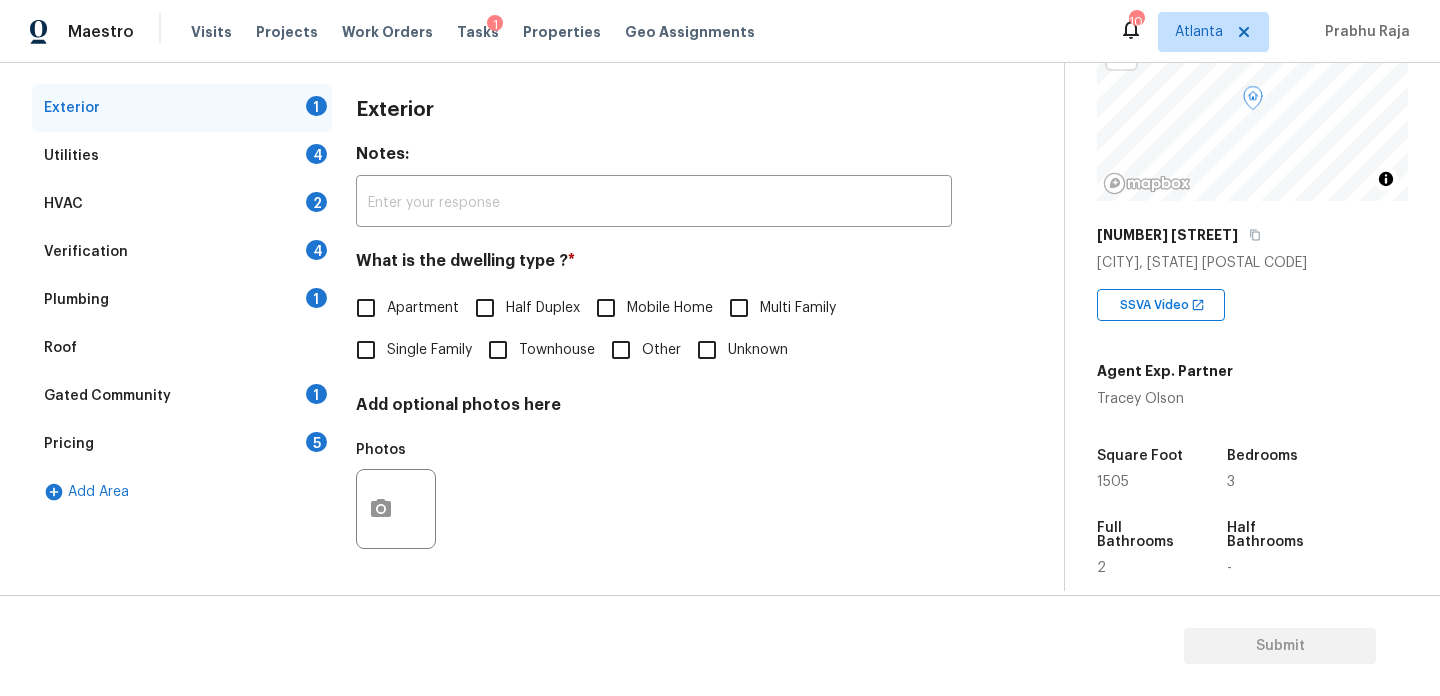 click on "Verification 4" at bounding box center [182, 252] 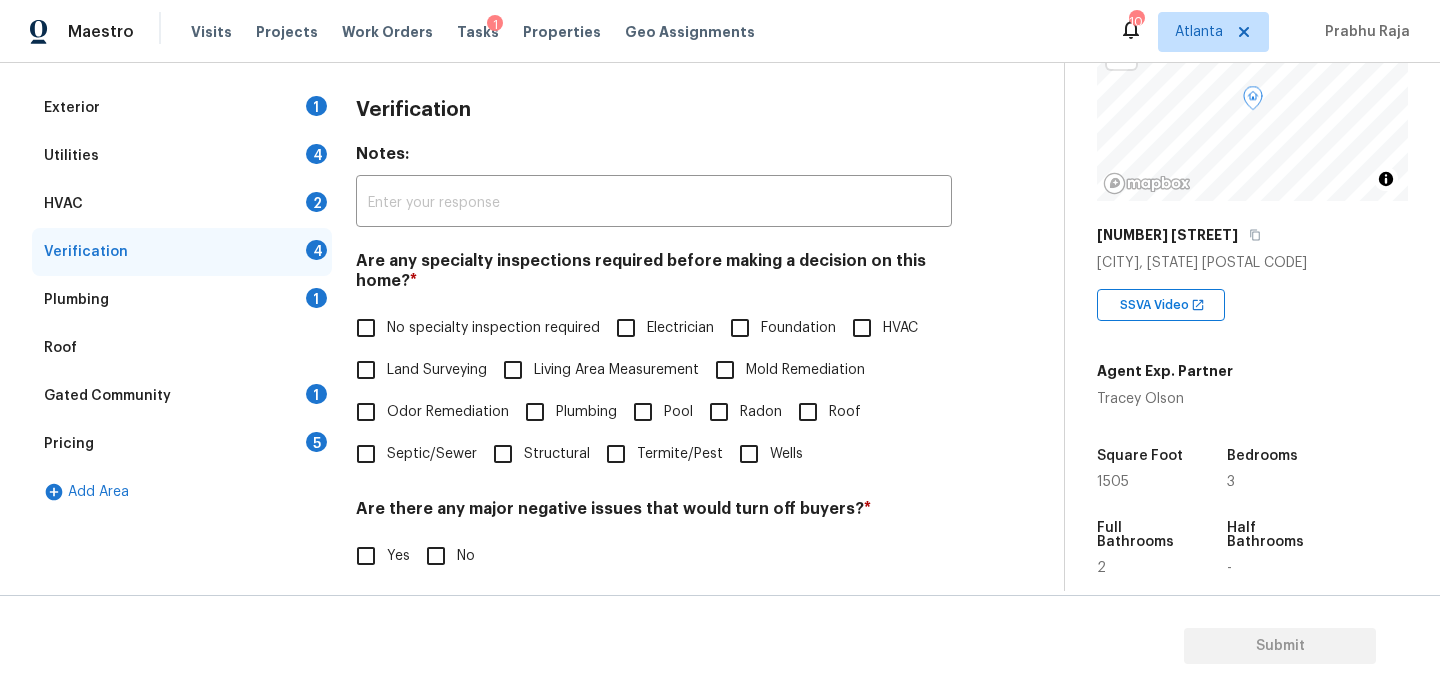 scroll, scrollTop: 507, scrollLeft: 0, axis: vertical 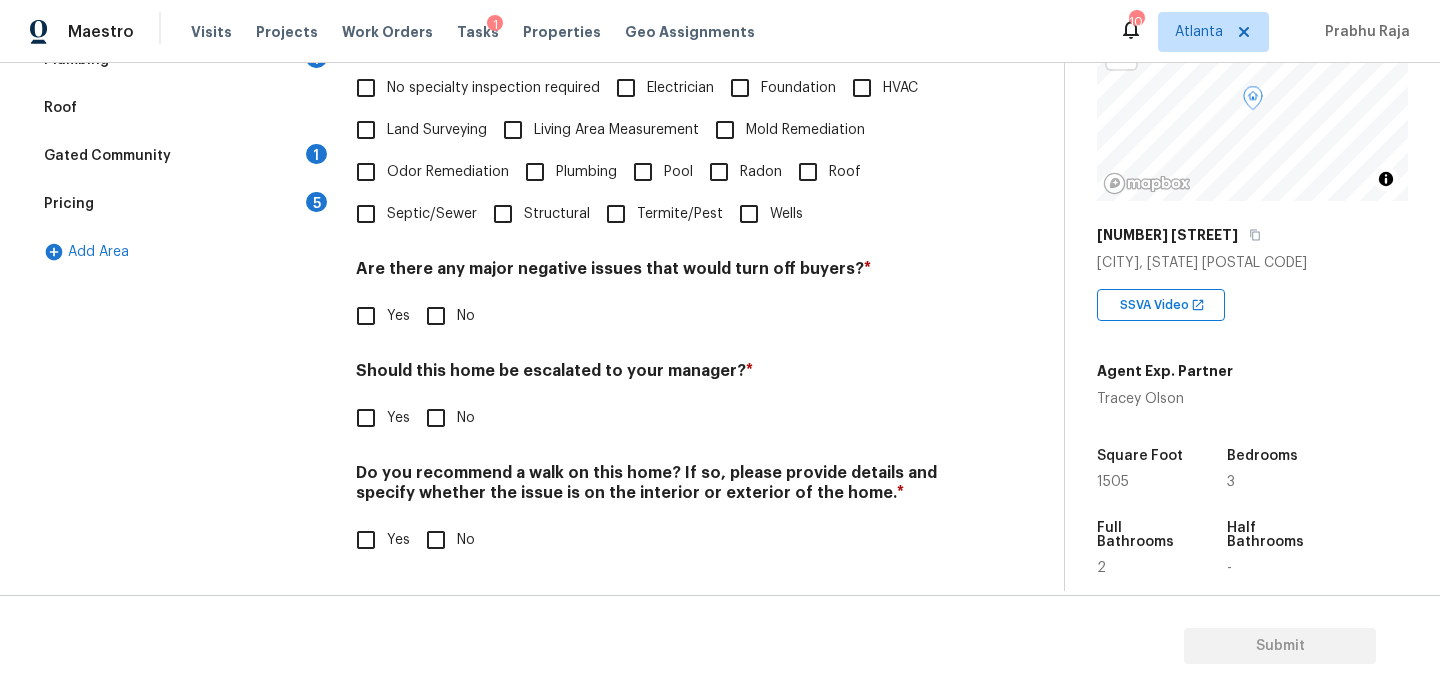 click on "Yes" at bounding box center [366, 418] 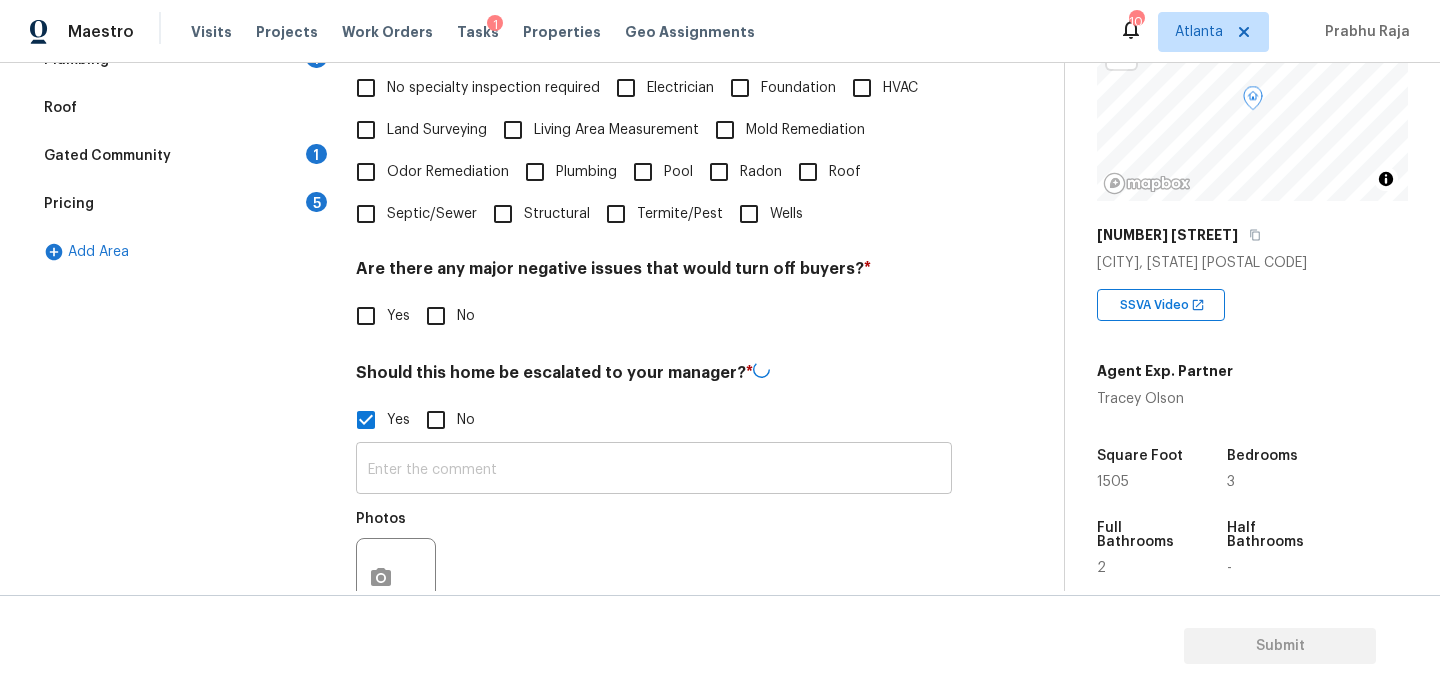 click at bounding box center [654, 470] 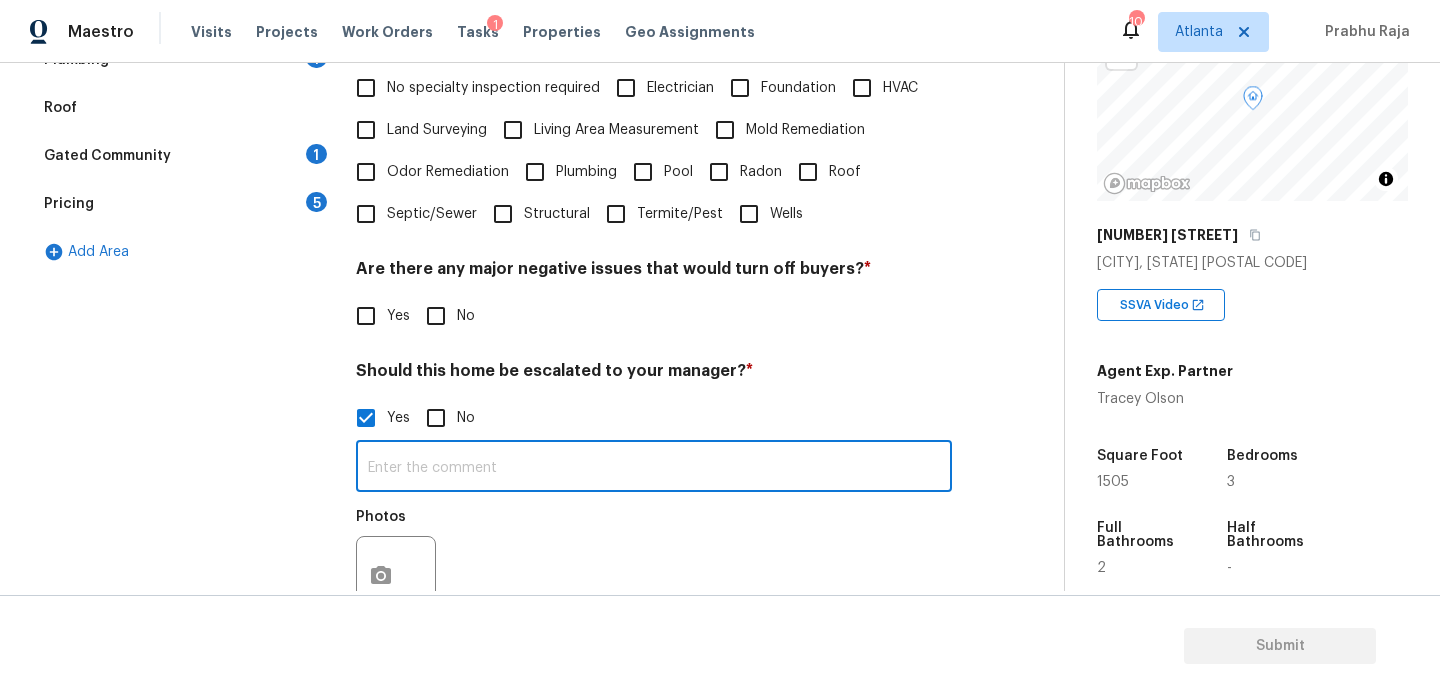 paste on "there is mud and water coming in basement smells down there," 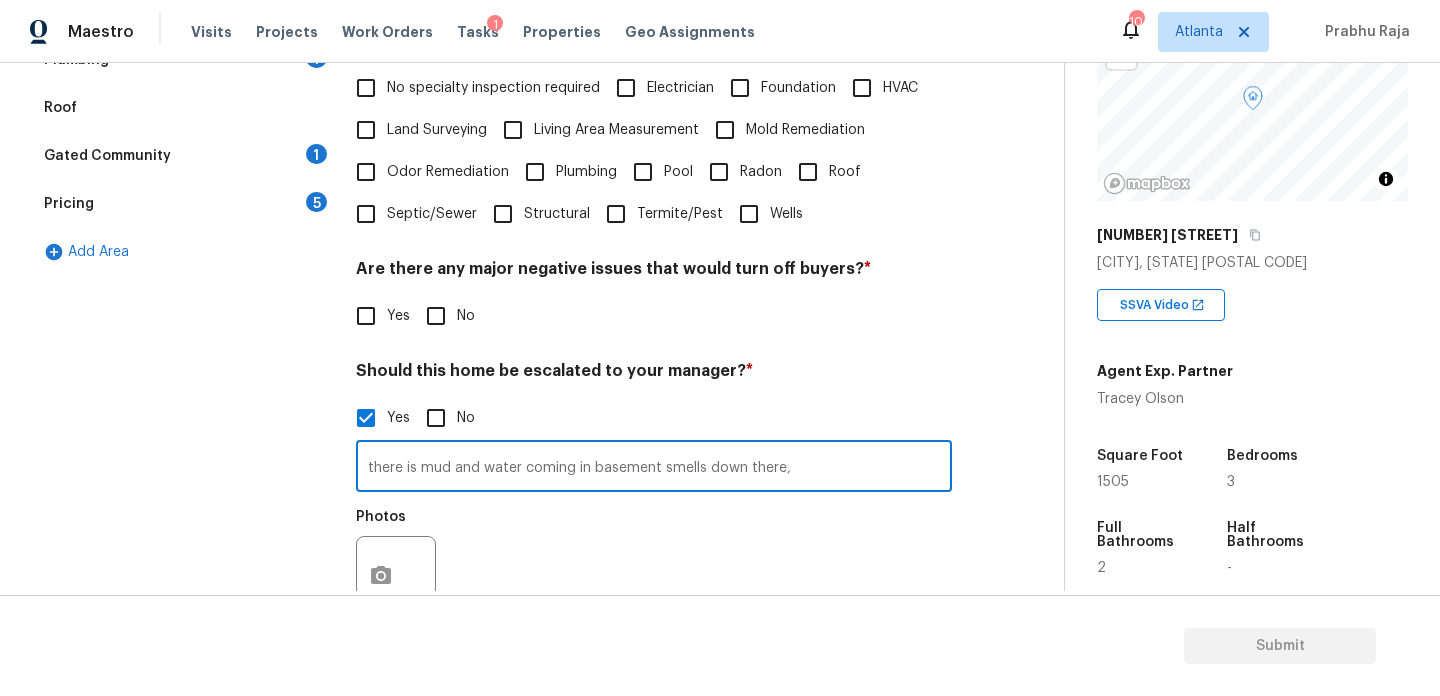 type on "there is mud and water coming in basement smells down there," 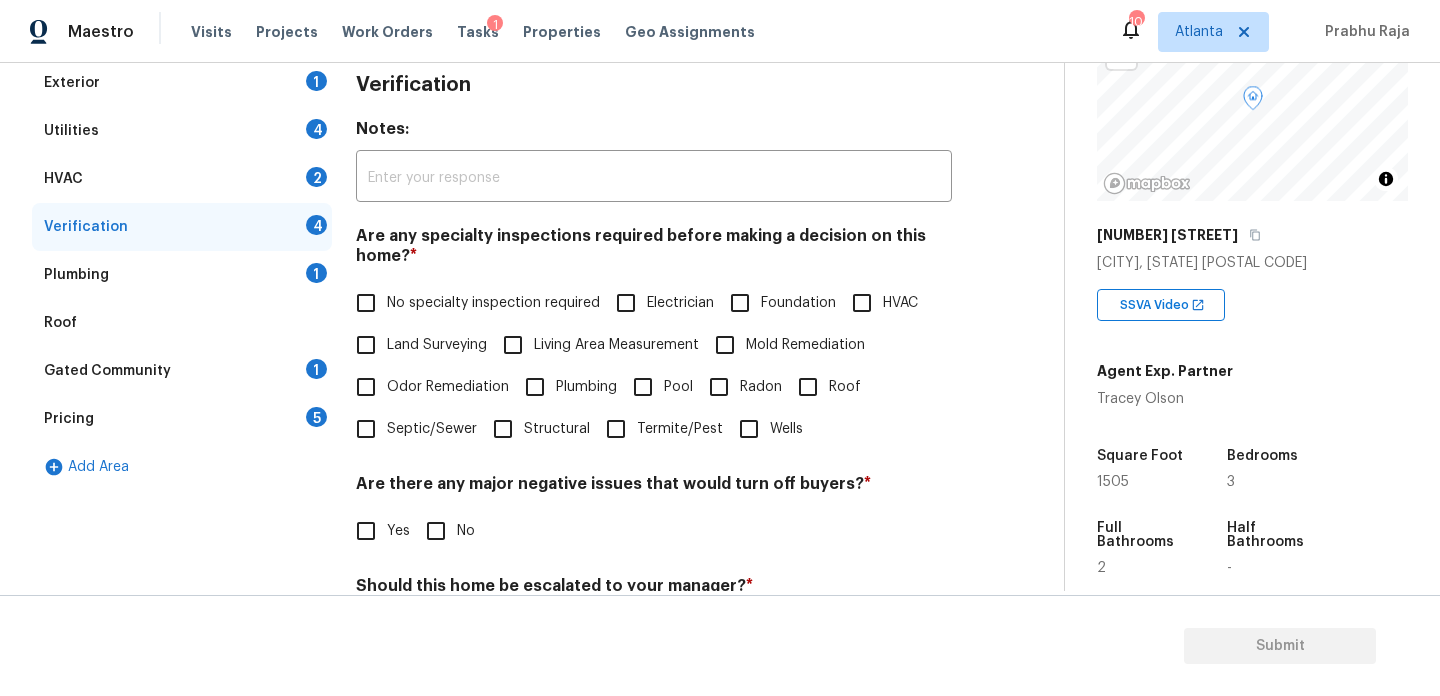 click on "No specialty inspection required" at bounding box center (366, 303) 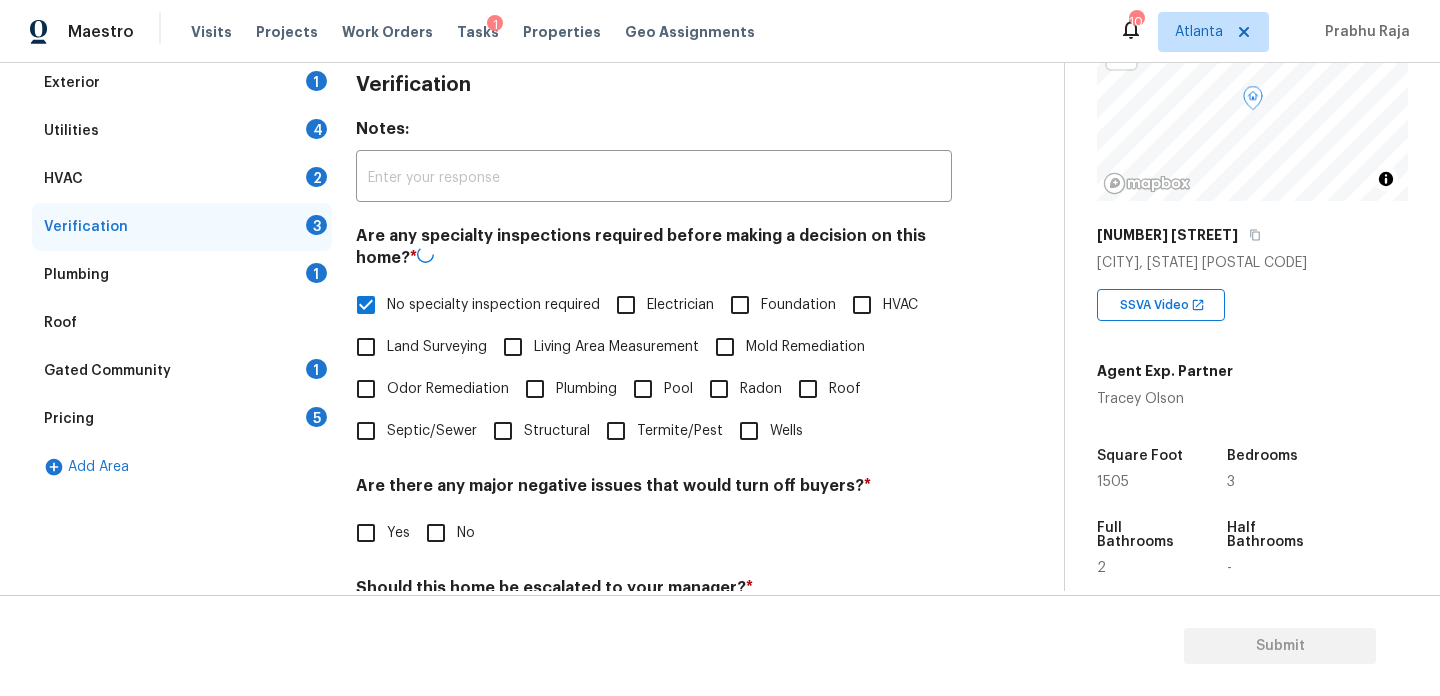 scroll, scrollTop: 697, scrollLeft: 0, axis: vertical 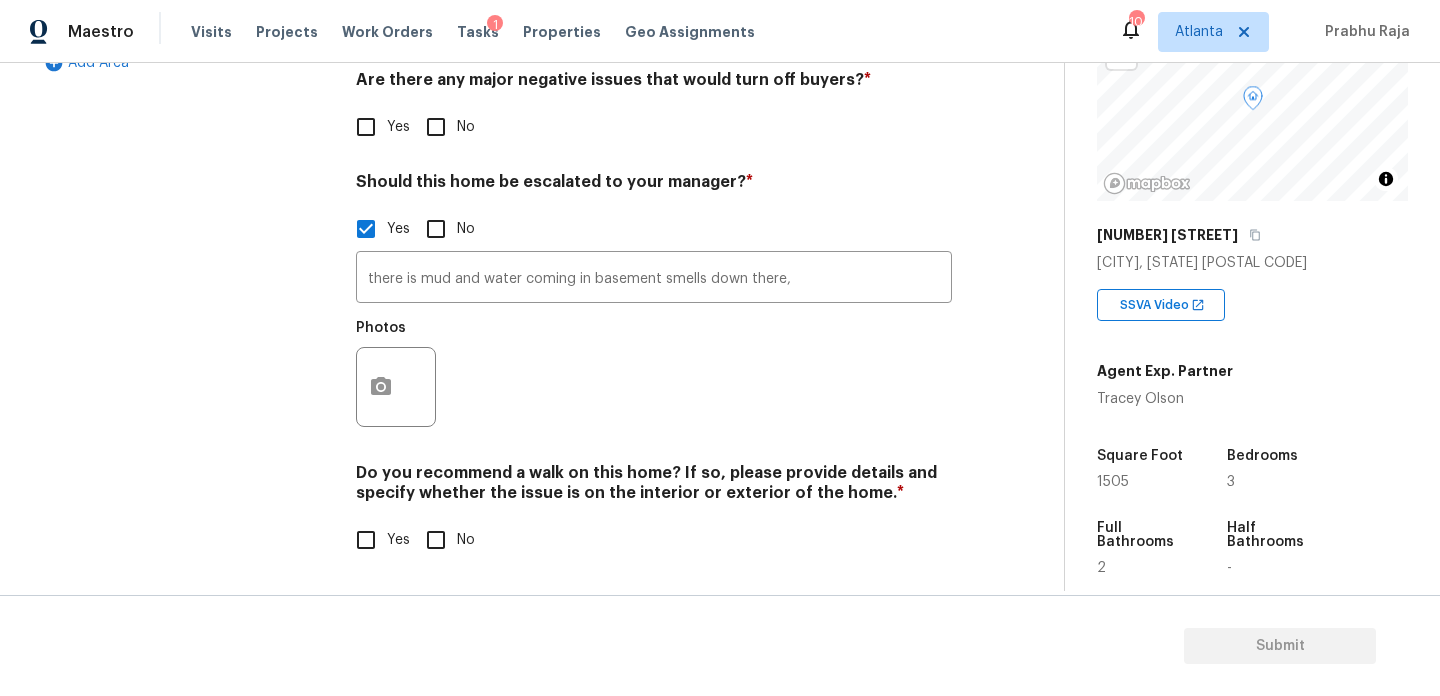click on "No" at bounding box center (436, 127) 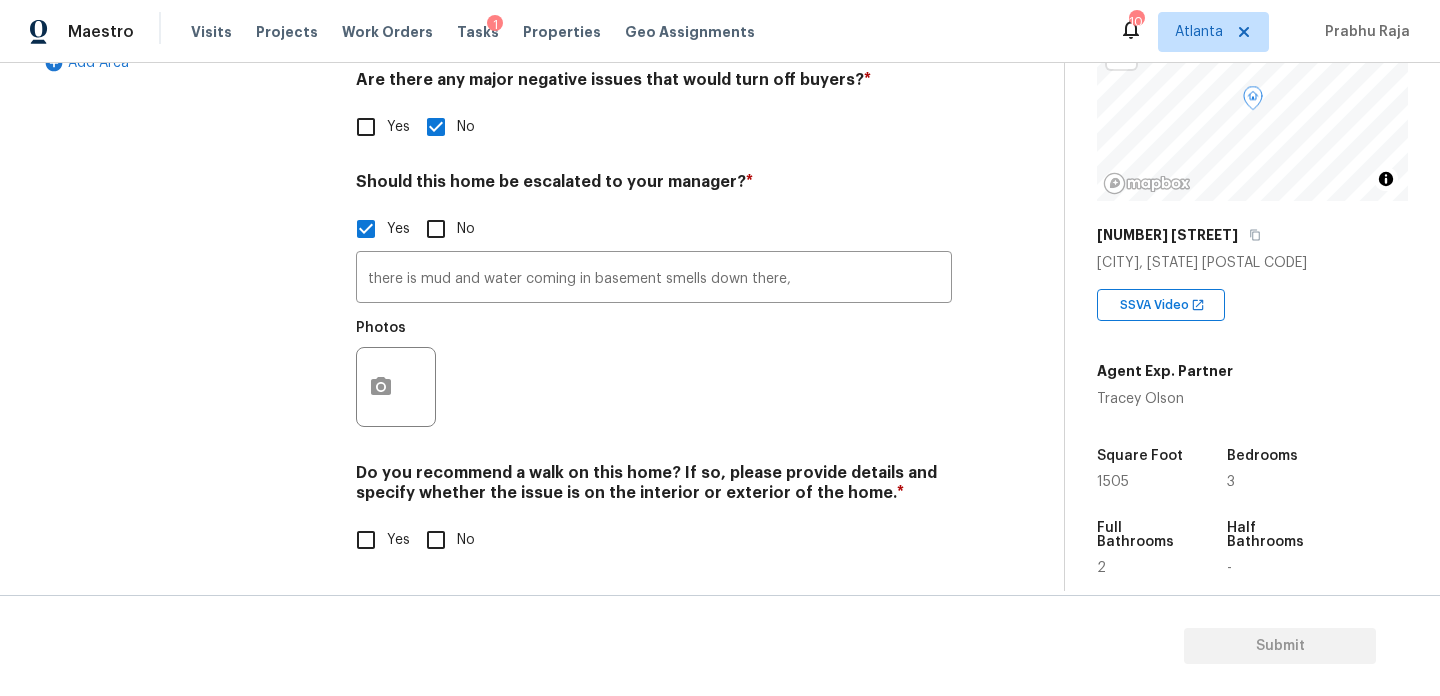 click on "No" at bounding box center (436, 540) 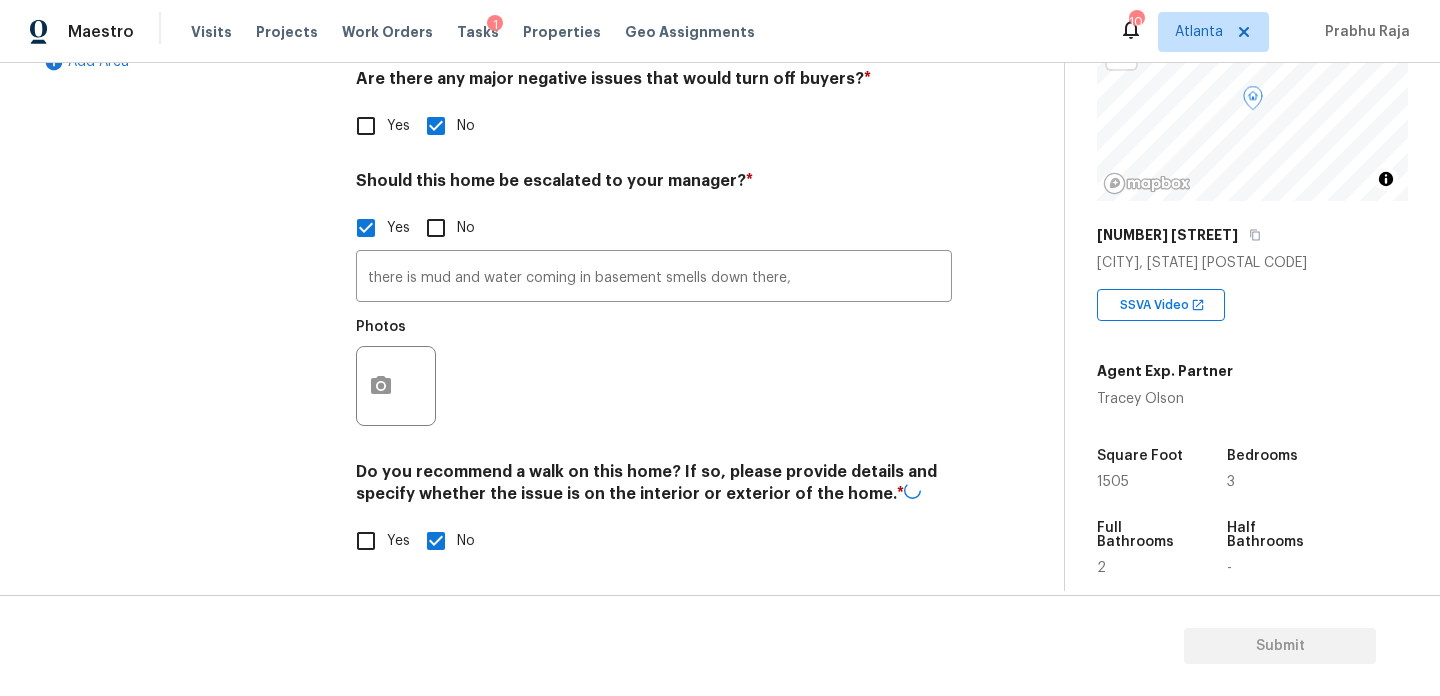 scroll, scrollTop: 0, scrollLeft: 0, axis: both 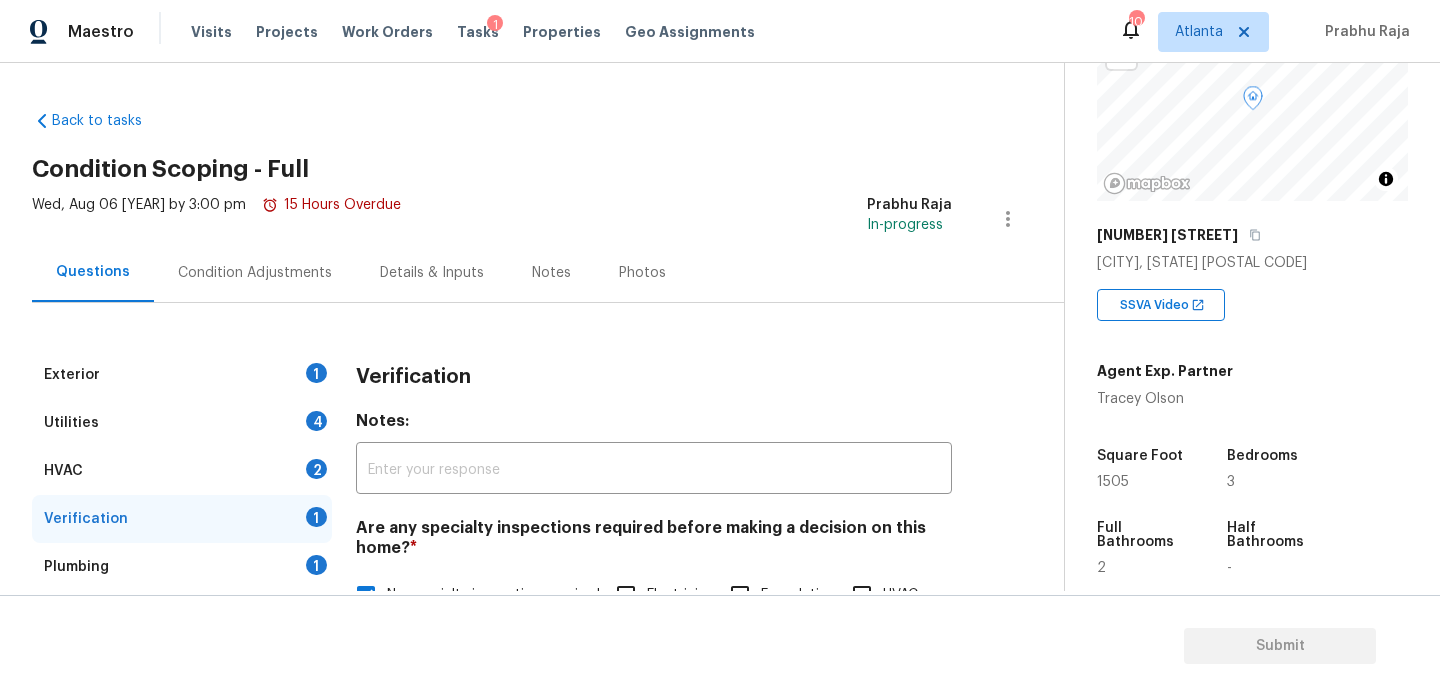 click on "Condition Adjustments" at bounding box center [255, 273] 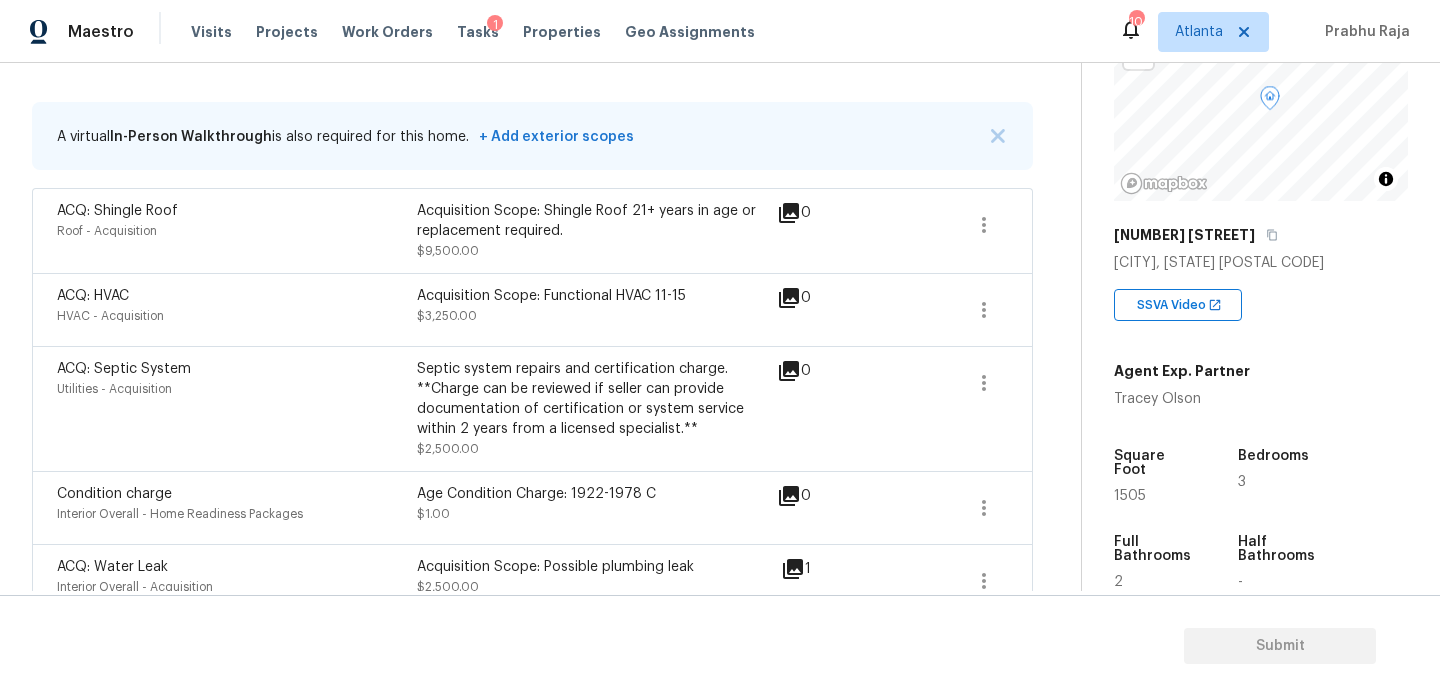 scroll, scrollTop: 295, scrollLeft: 0, axis: vertical 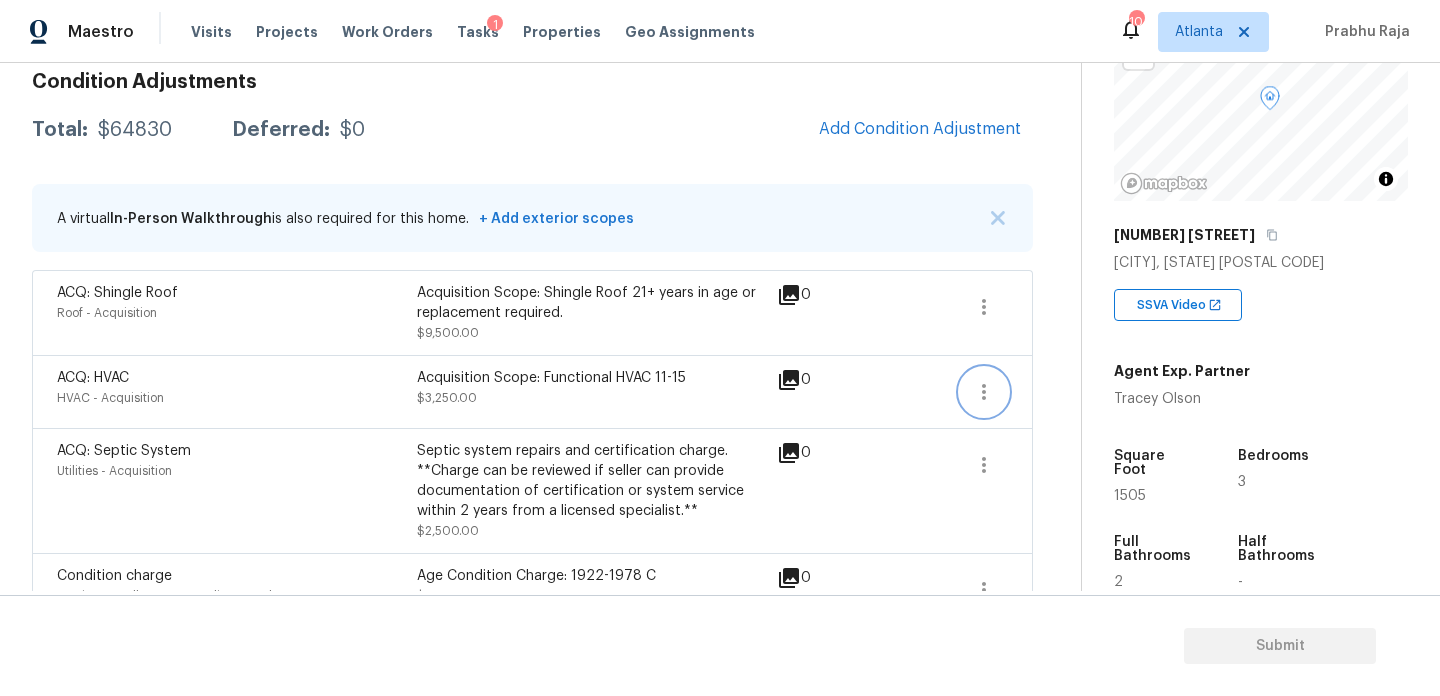 click 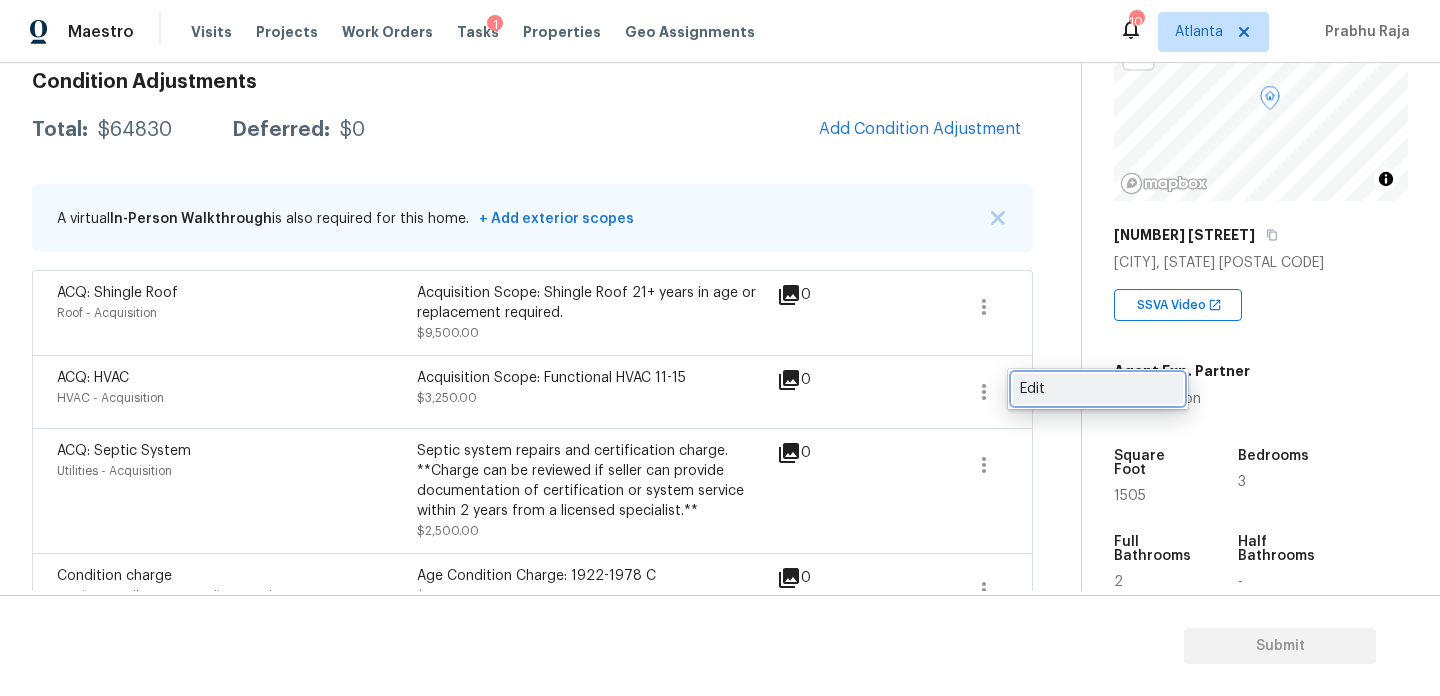 click on "Edit" at bounding box center [1098, 389] 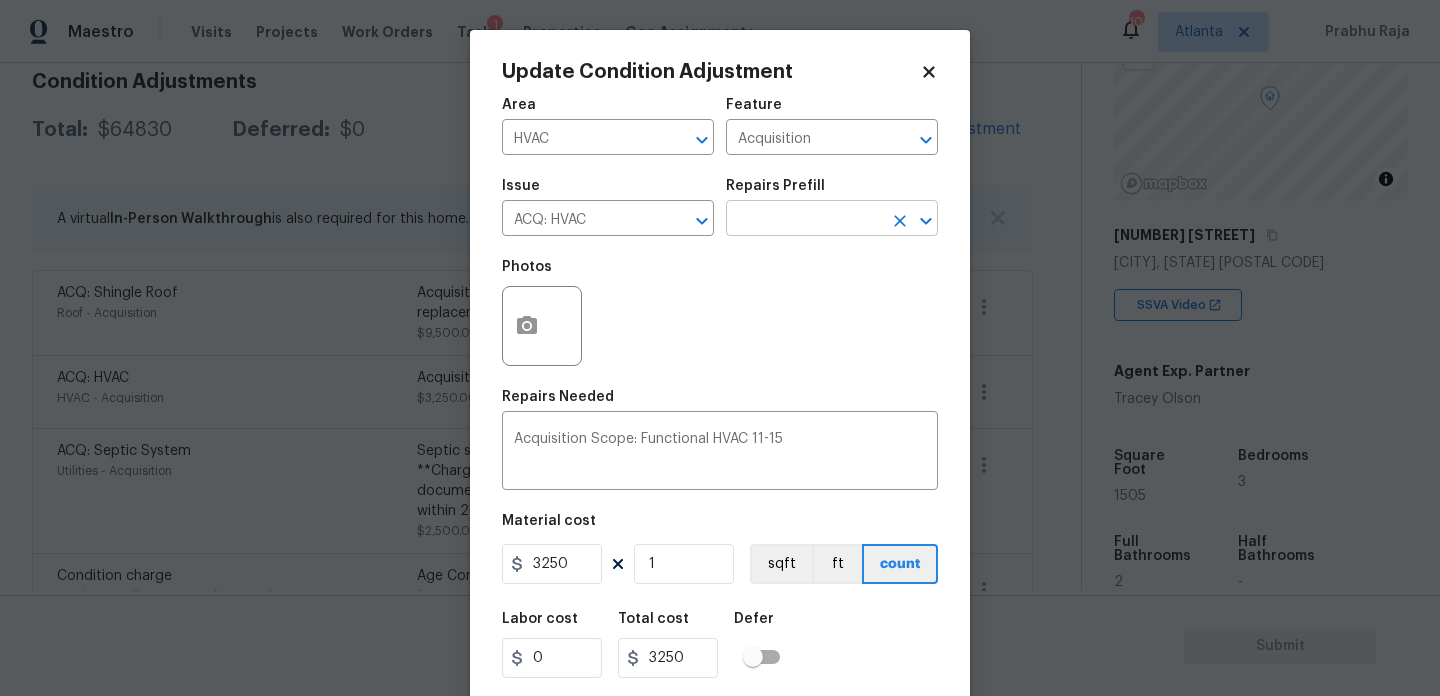 click at bounding box center (804, 220) 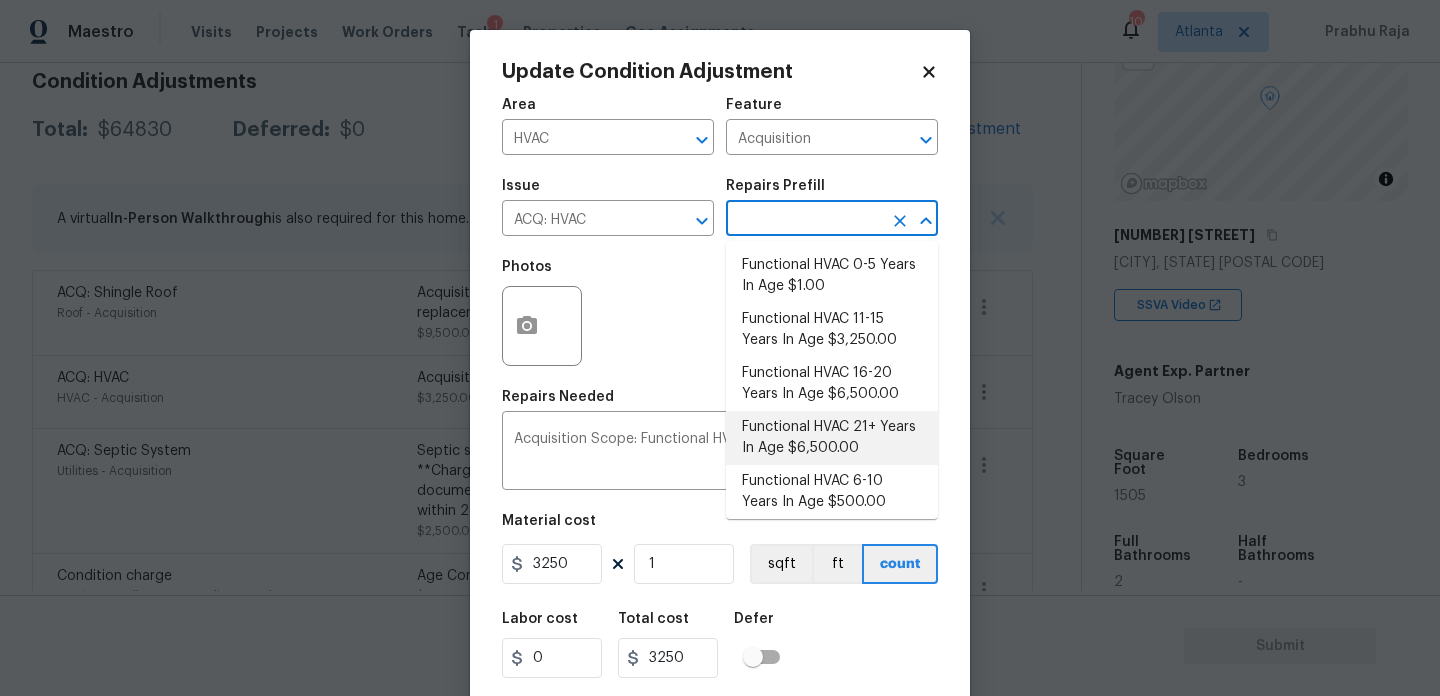 click on "Functional HVAC 21+ Years In Age $6,500.00" at bounding box center [832, 438] 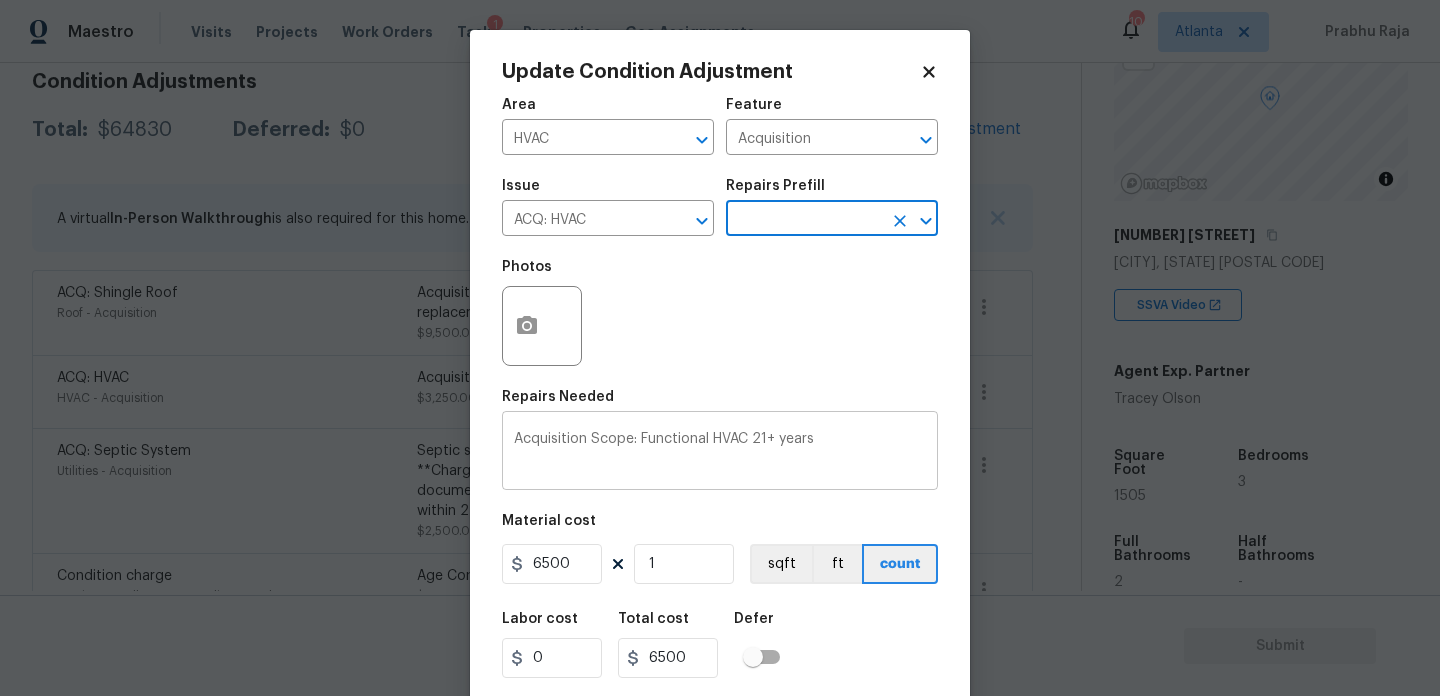 click on "Acquisition Scope: Functional HVAC 21+ years" at bounding box center [720, 453] 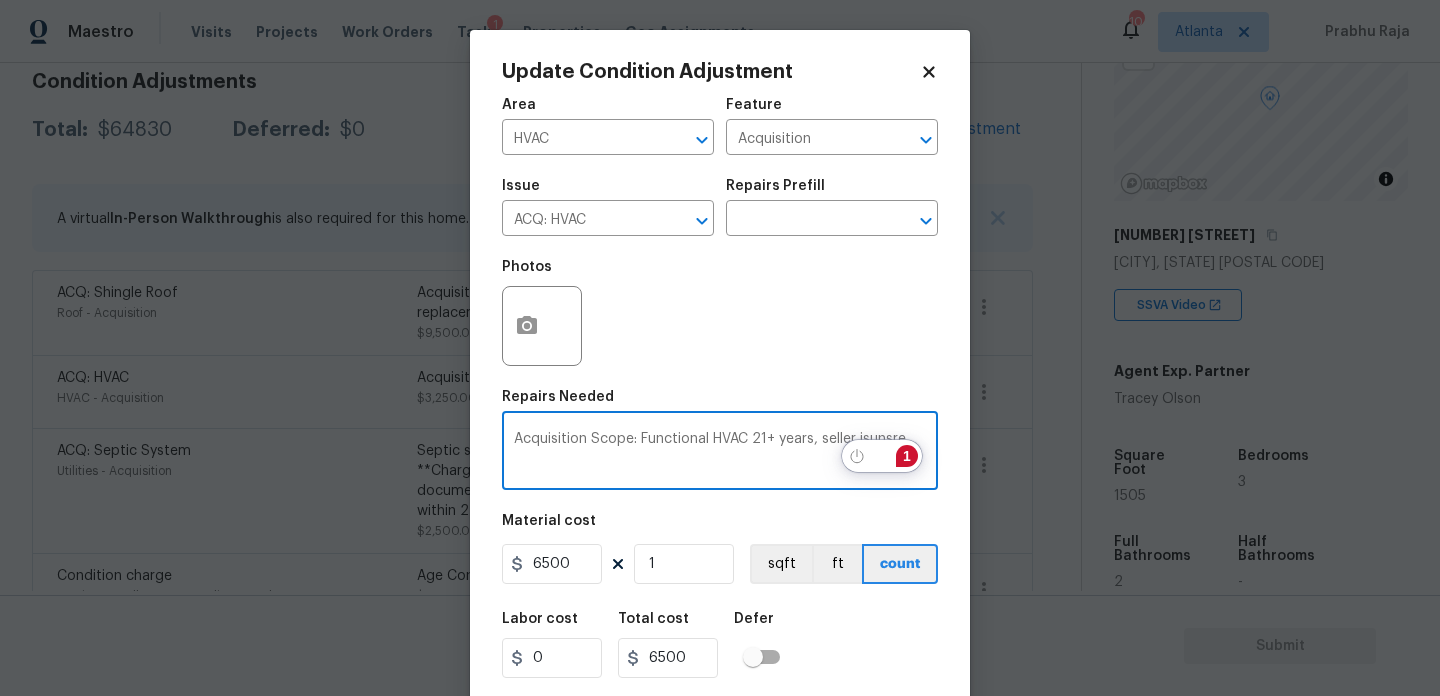 click 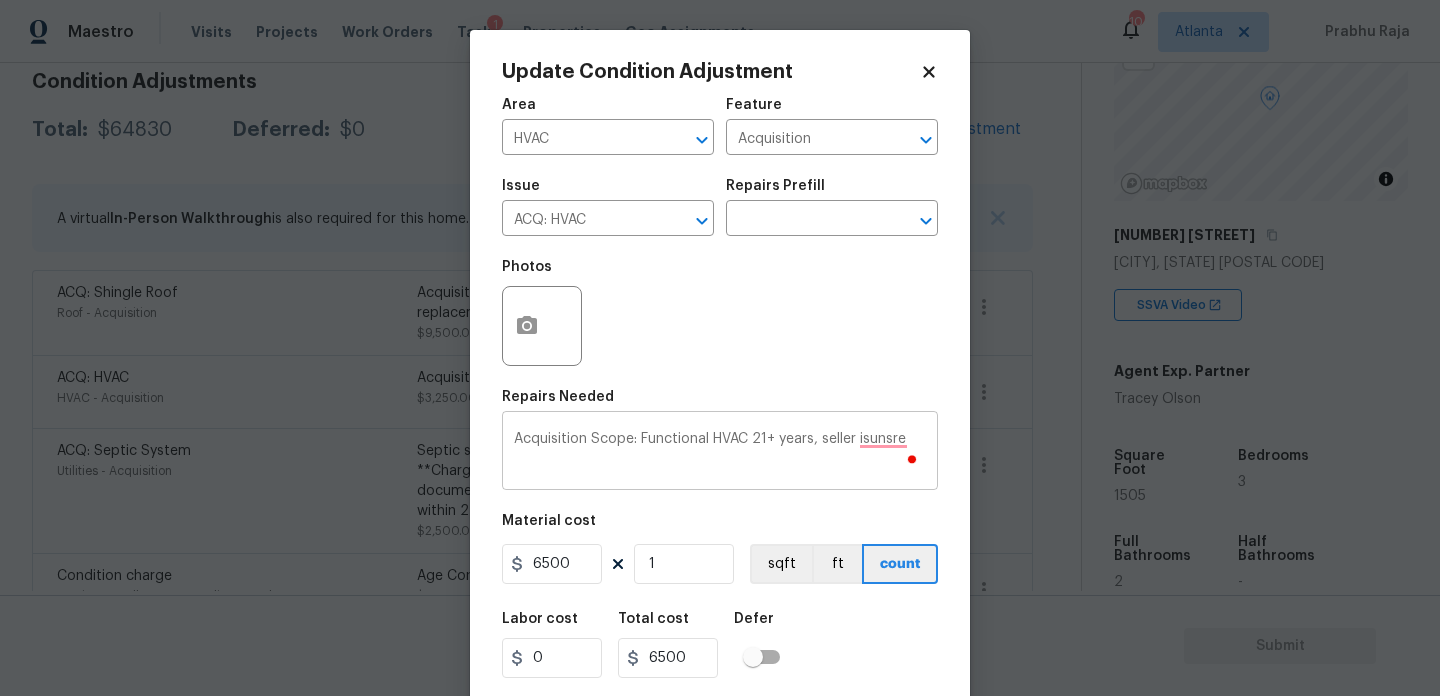 click on "Acquisition Scope: Functional HVAC 21+ years, seller isunsre" at bounding box center [720, 453] 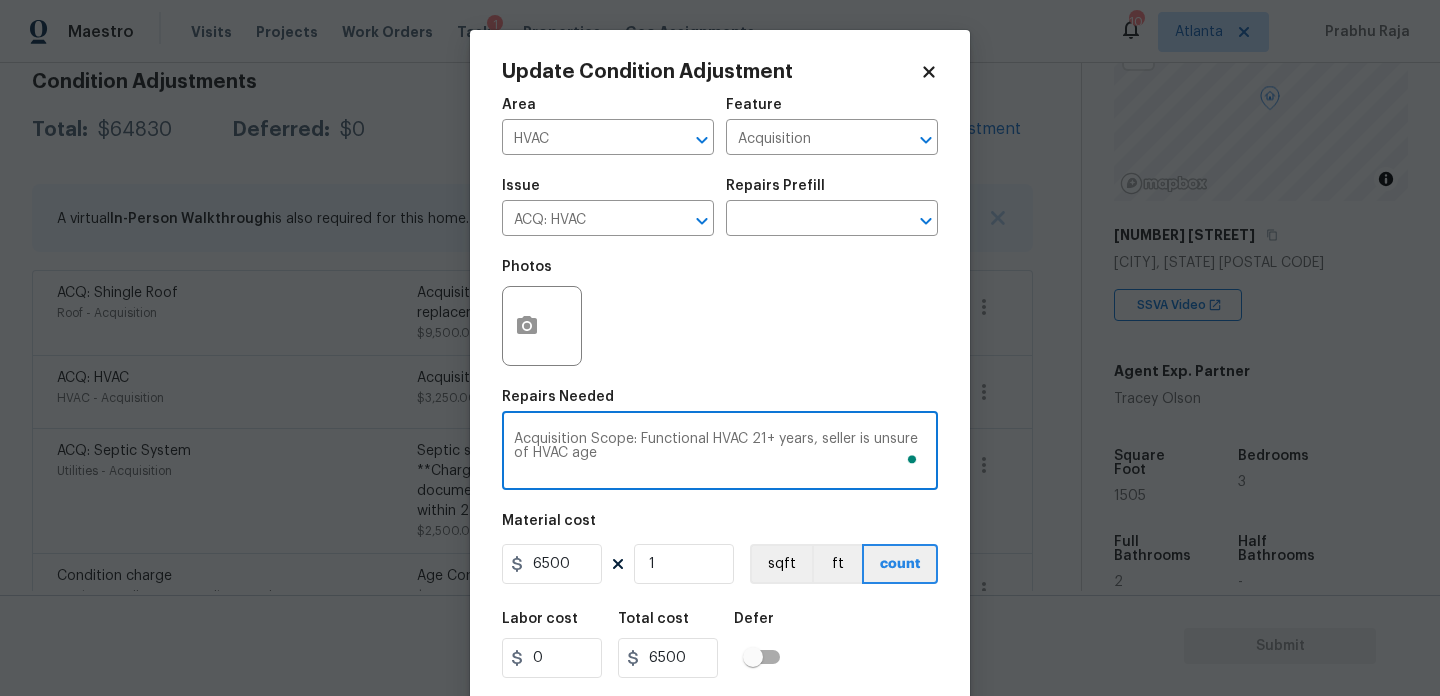 scroll, scrollTop: 51, scrollLeft: 0, axis: vertical 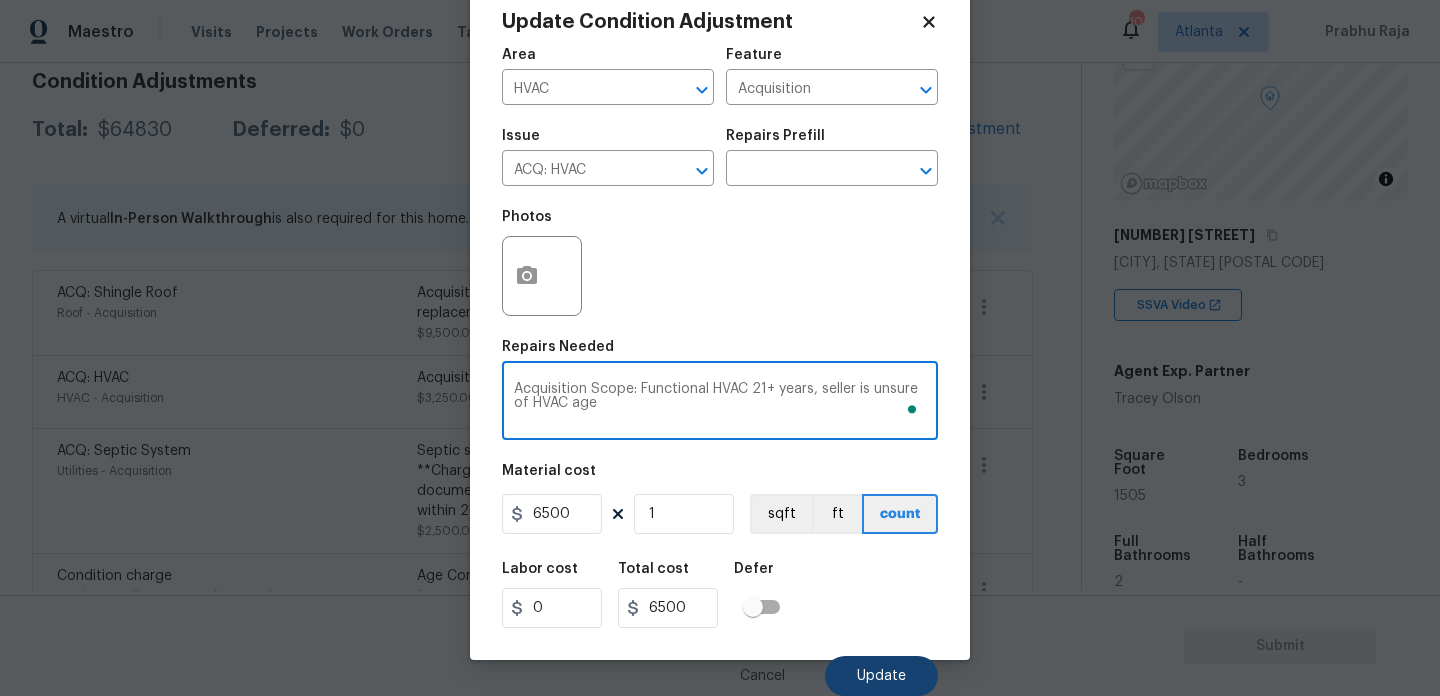 type on "Acquisition Scope: Functional HVAC 21+ years, seller is unsure of HVAC age" 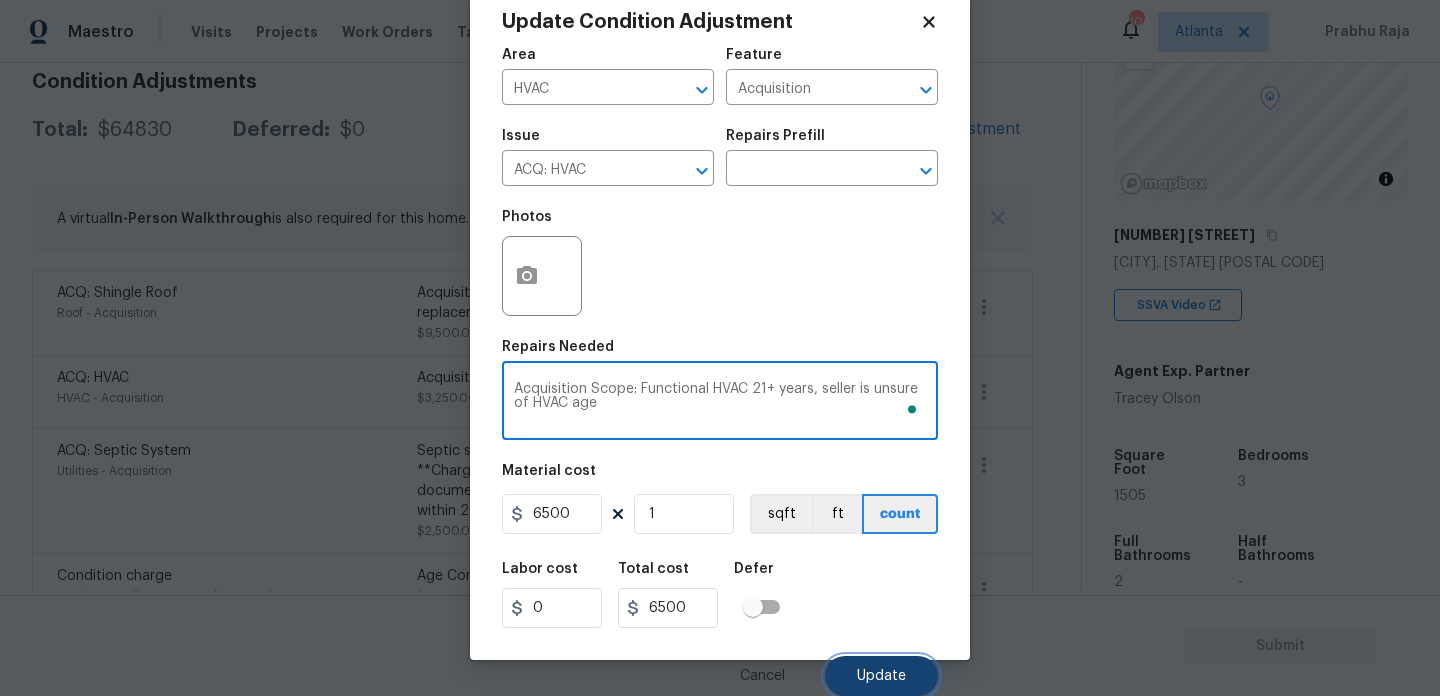 click on "Update" at bounding box center [881, 676] 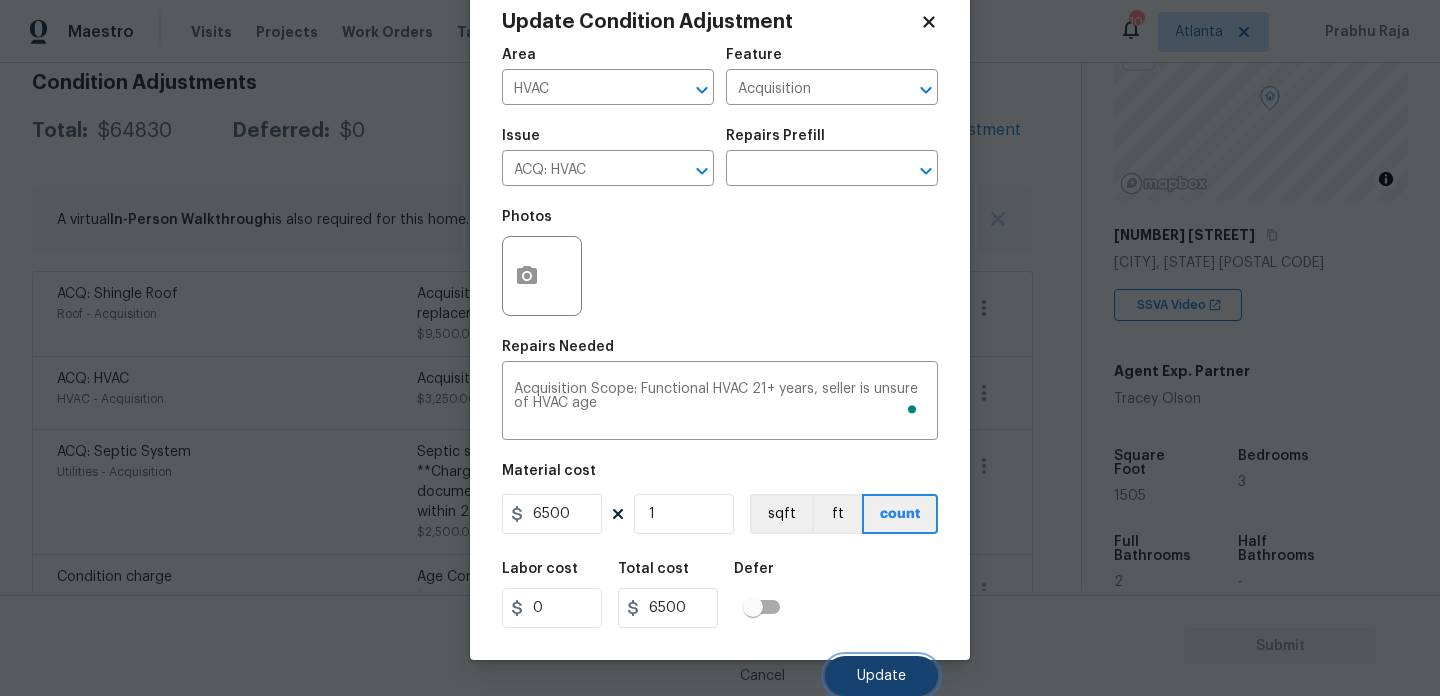 scroll, scrollTop: 295, scrollLeft: 0, axis: vertical 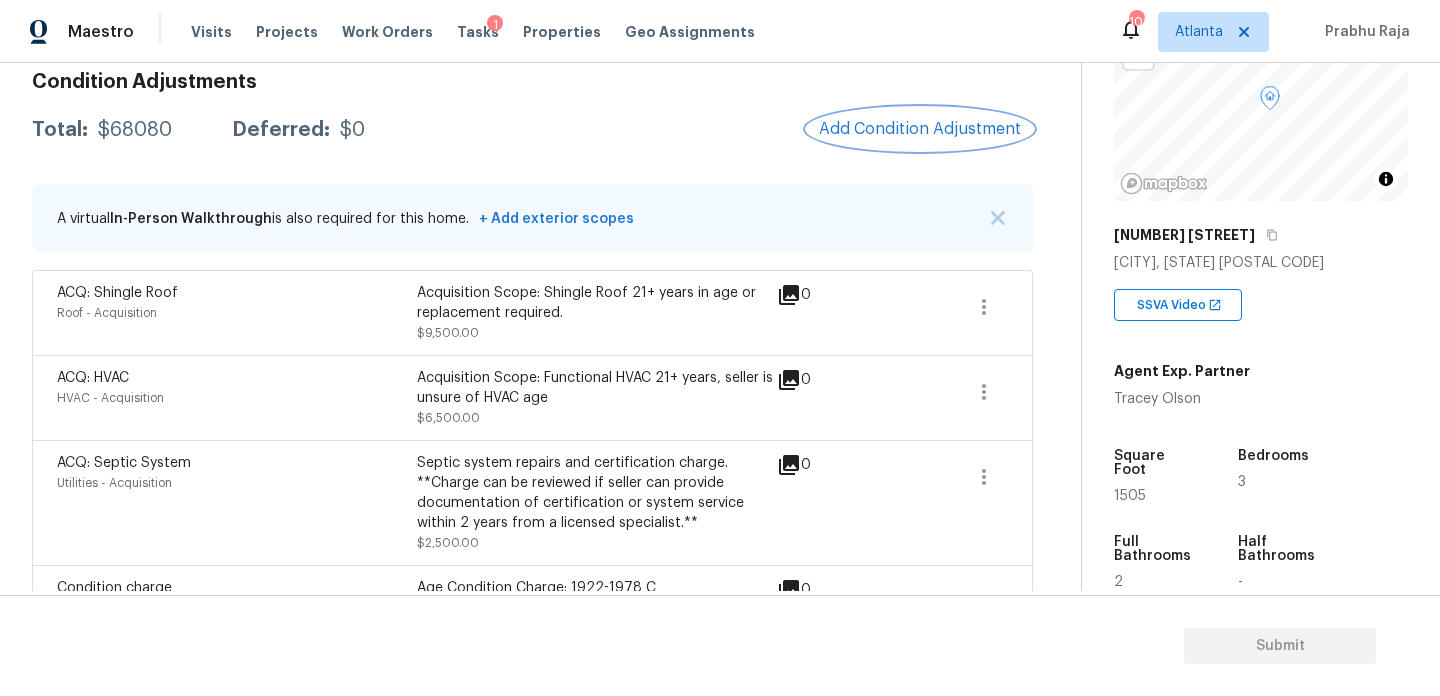 click on "Add Condition Adjustment" at bounding box center (920, 129) 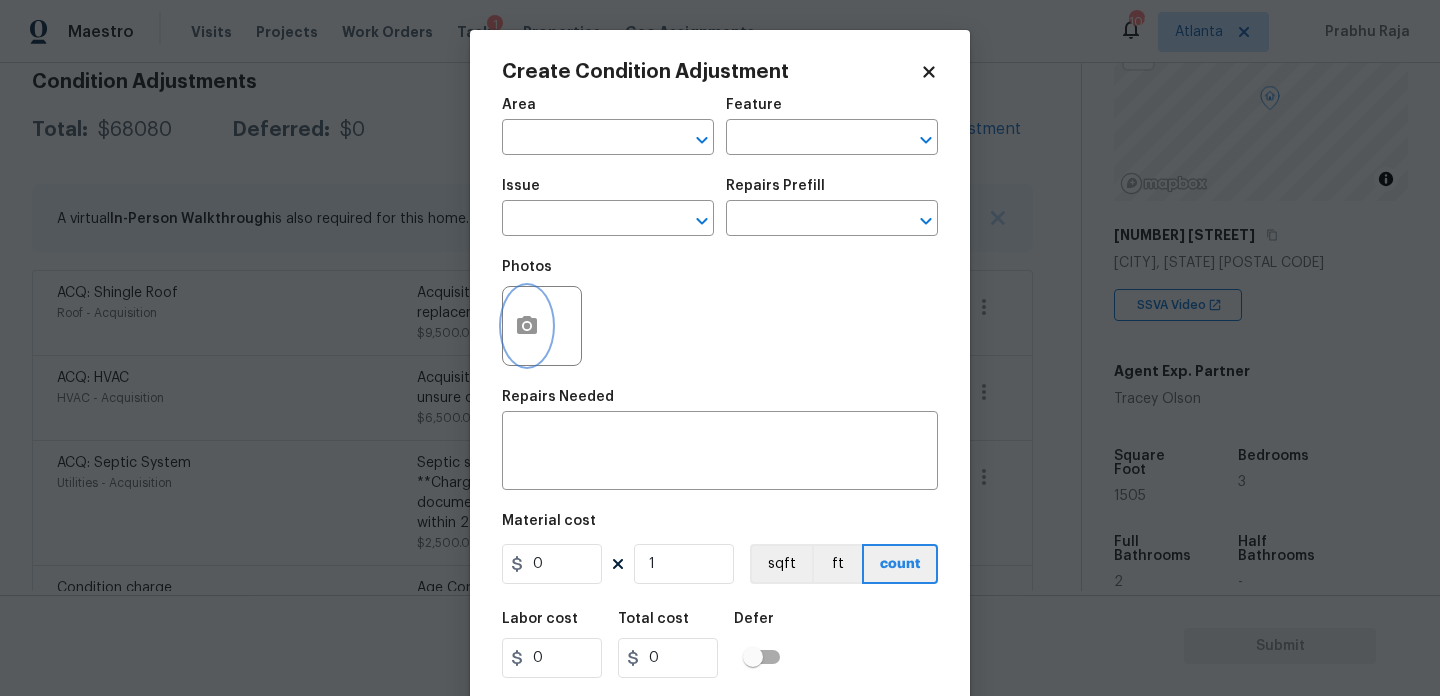 click 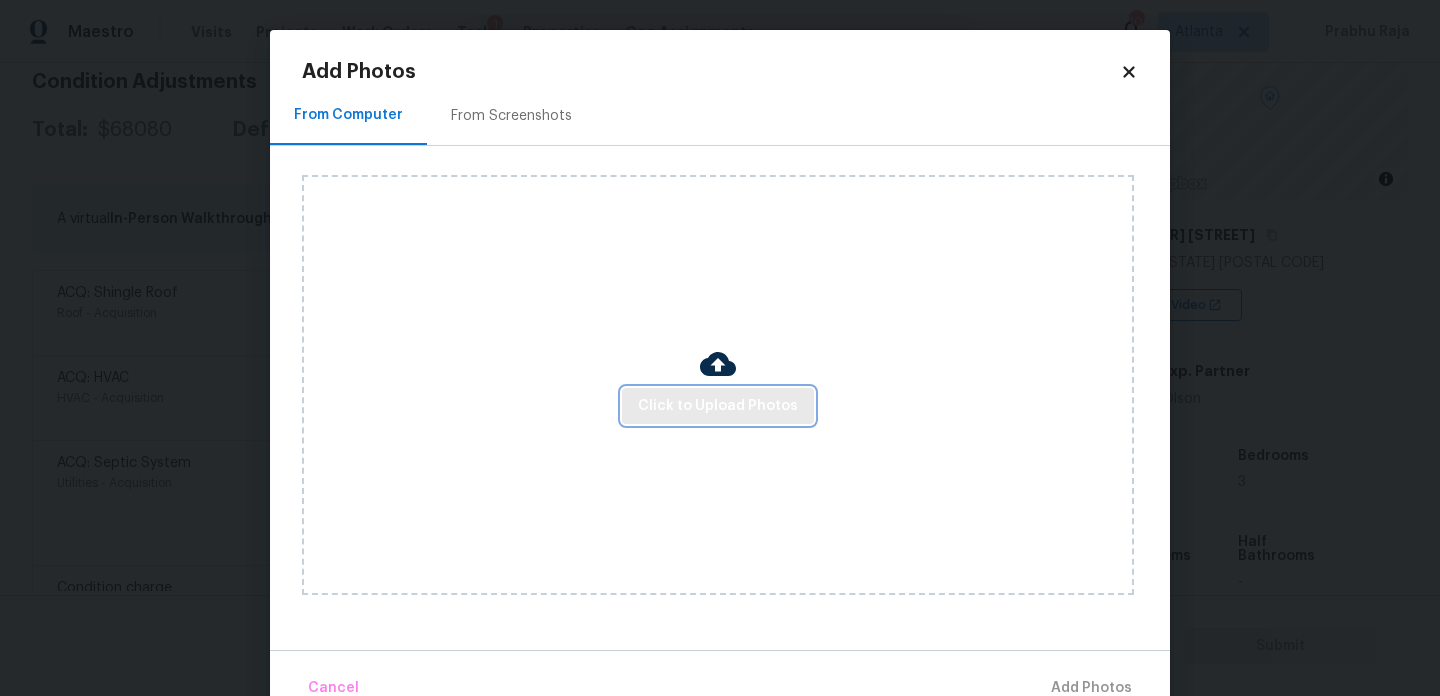click on "Click to Upload Photos" at bounding box center (718, 406) 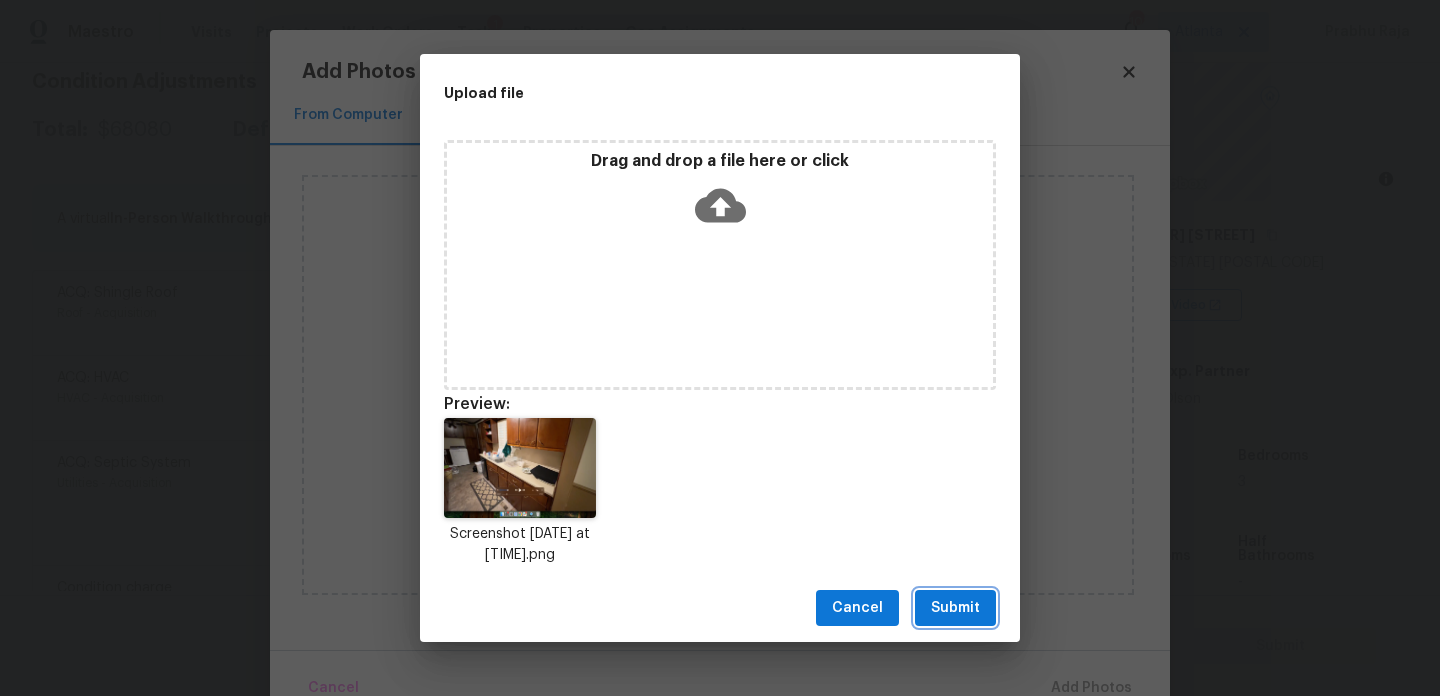 click on "Submit" at bounding box center [955, 608] 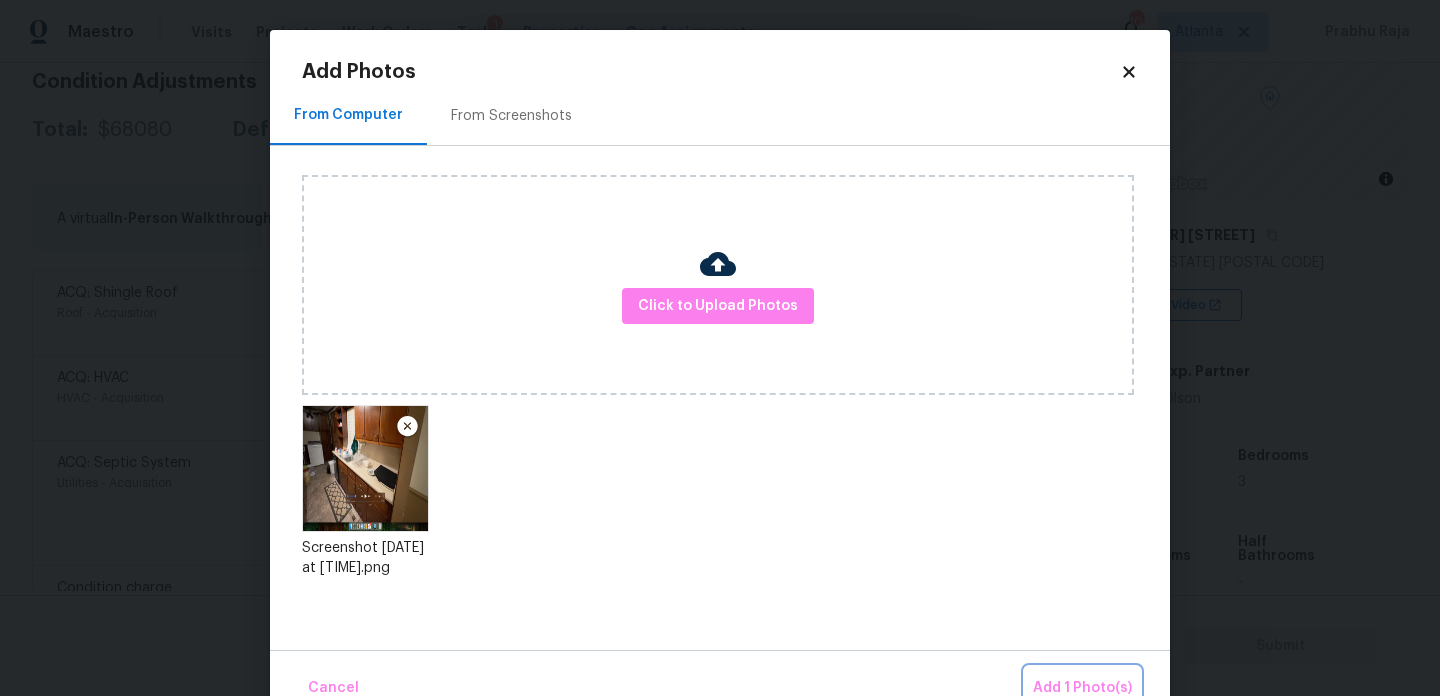 click on "Add 1 Photo(s)" at bounding box center [1082, 688] 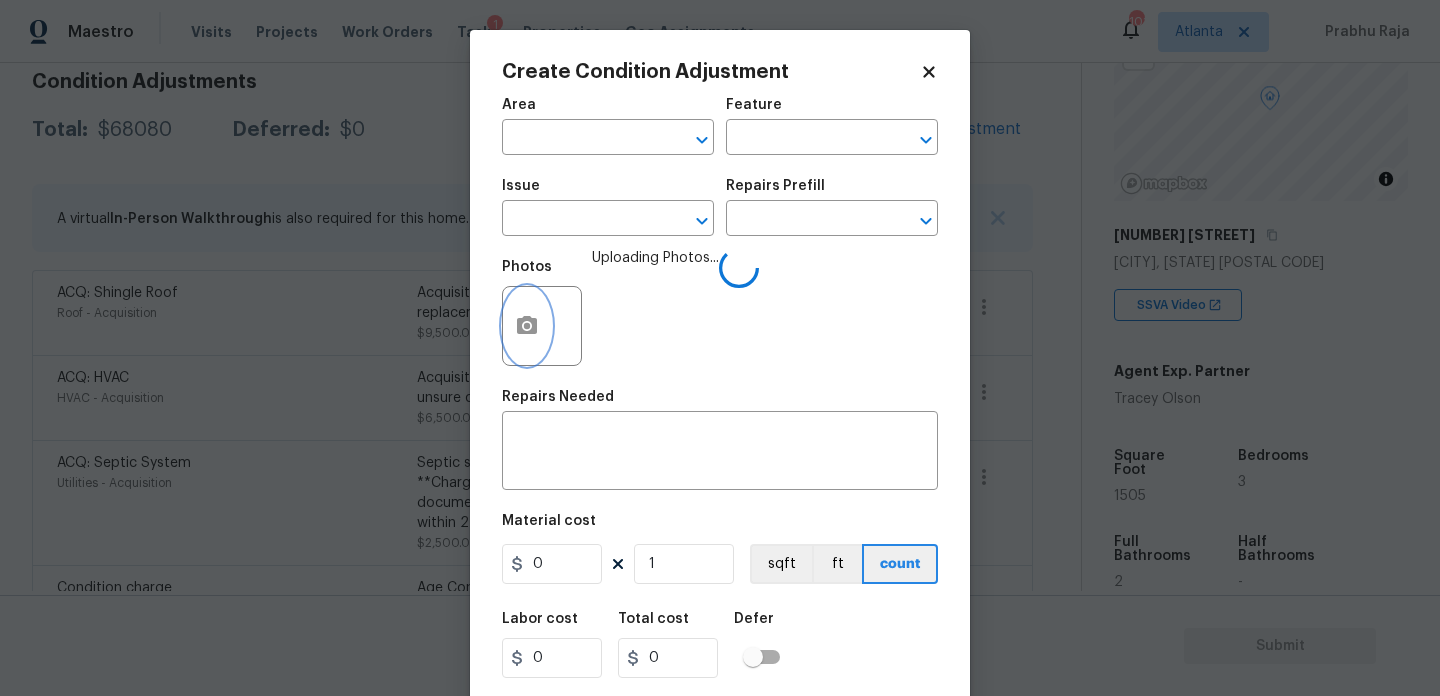 type 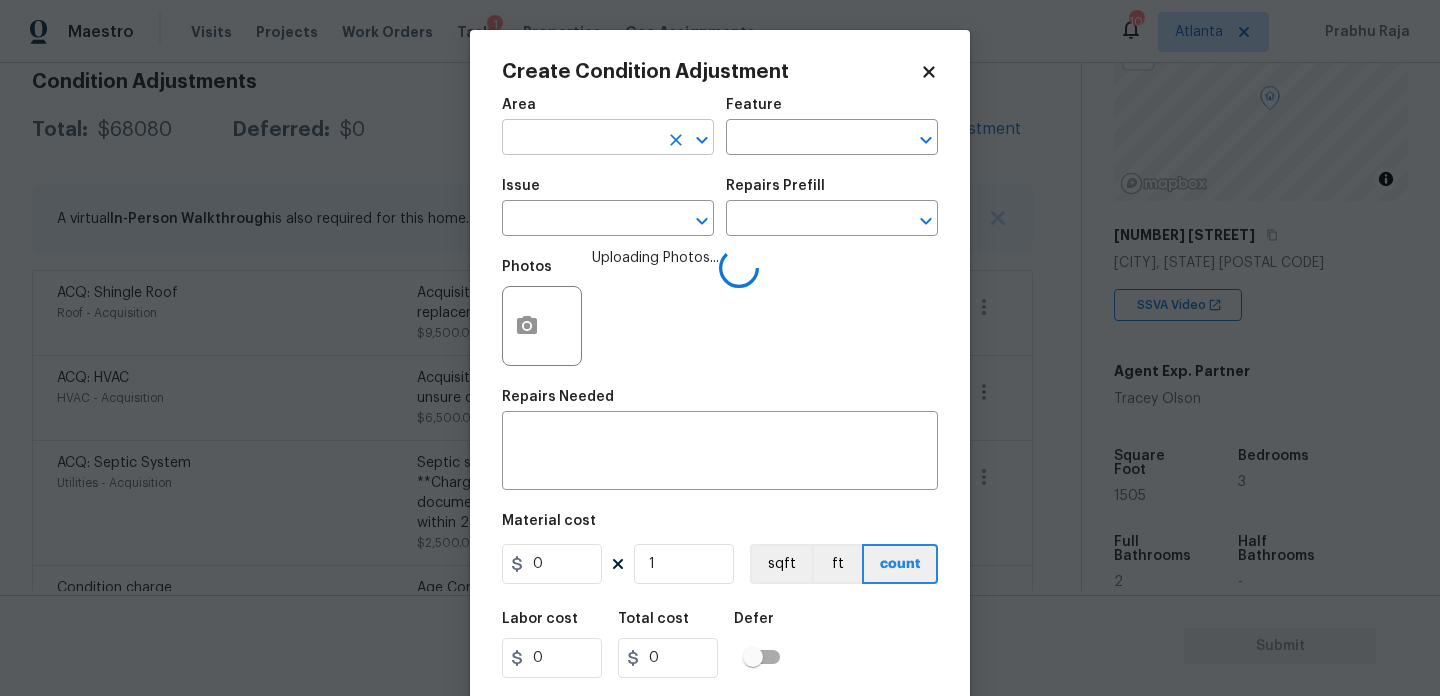 click at bounding box center (580, 139) 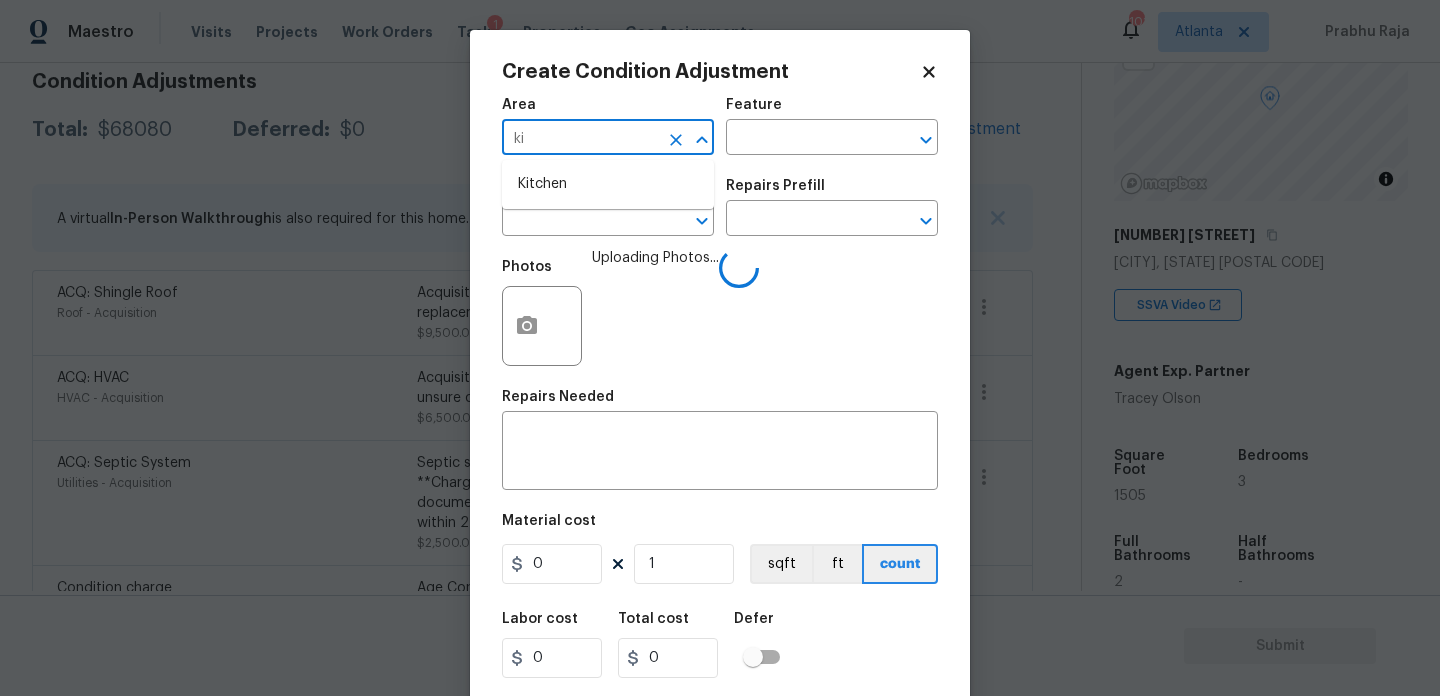 type on "kit" 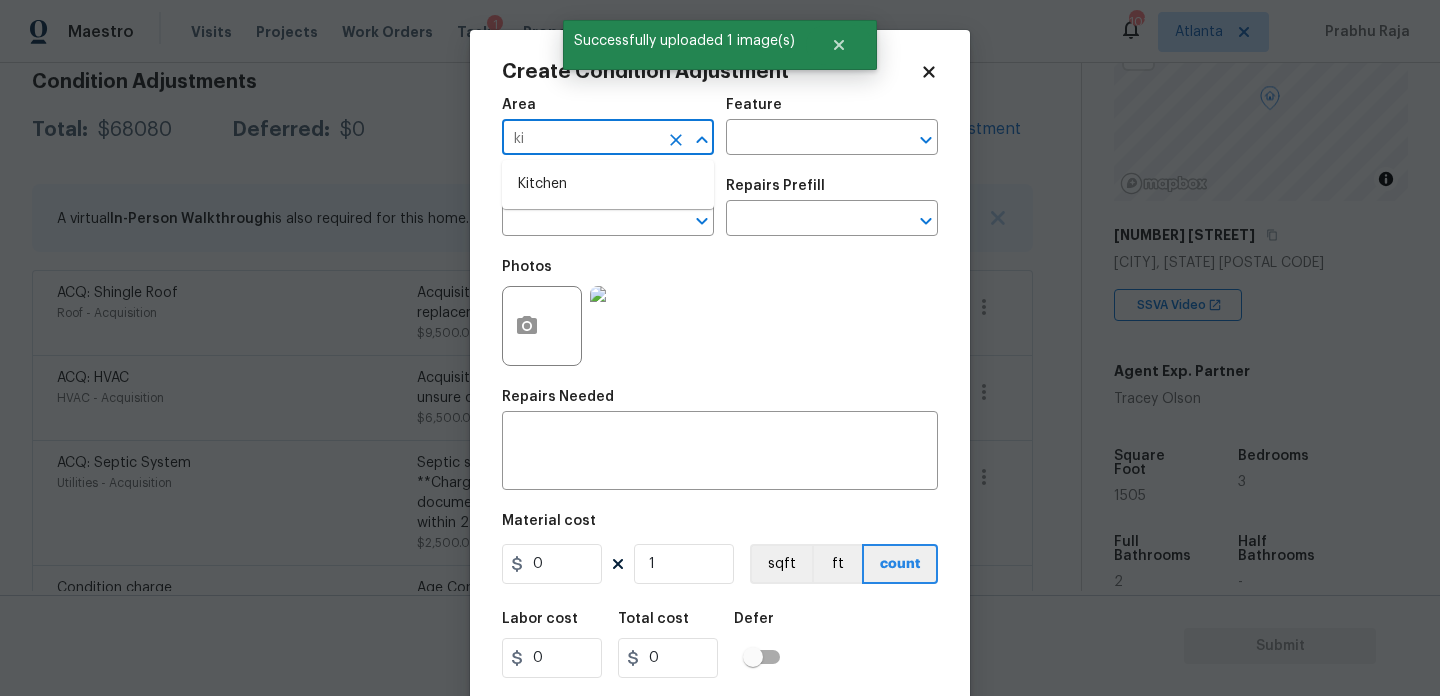type on "kit" 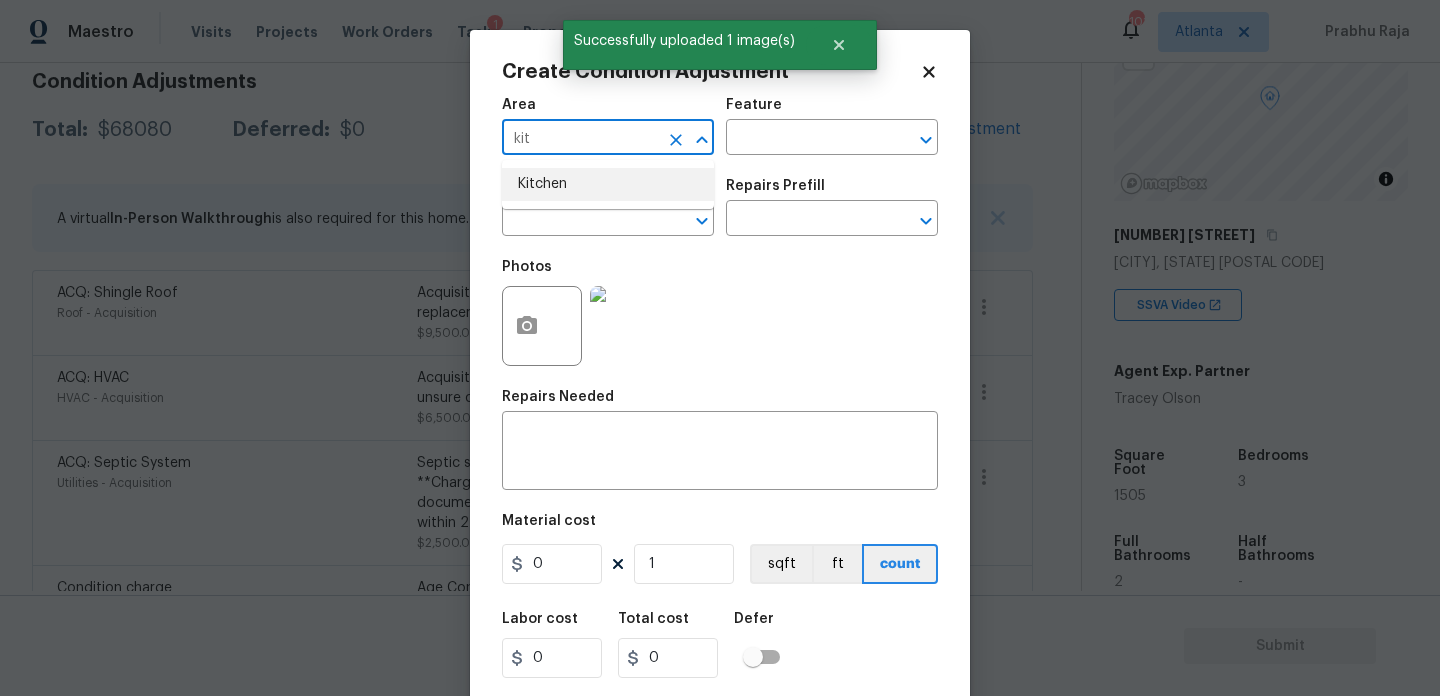 click on "Kitchen" at bounding box center [608, 184] 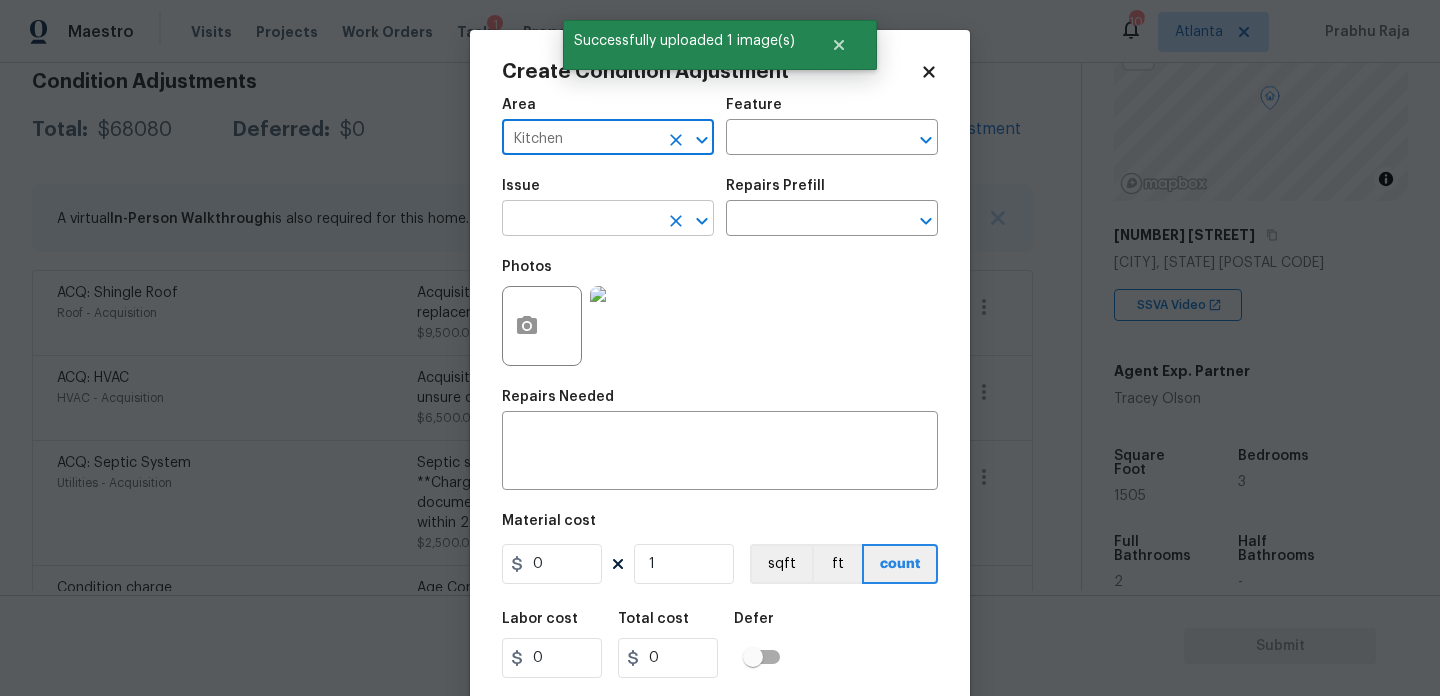type on "Kitchen" 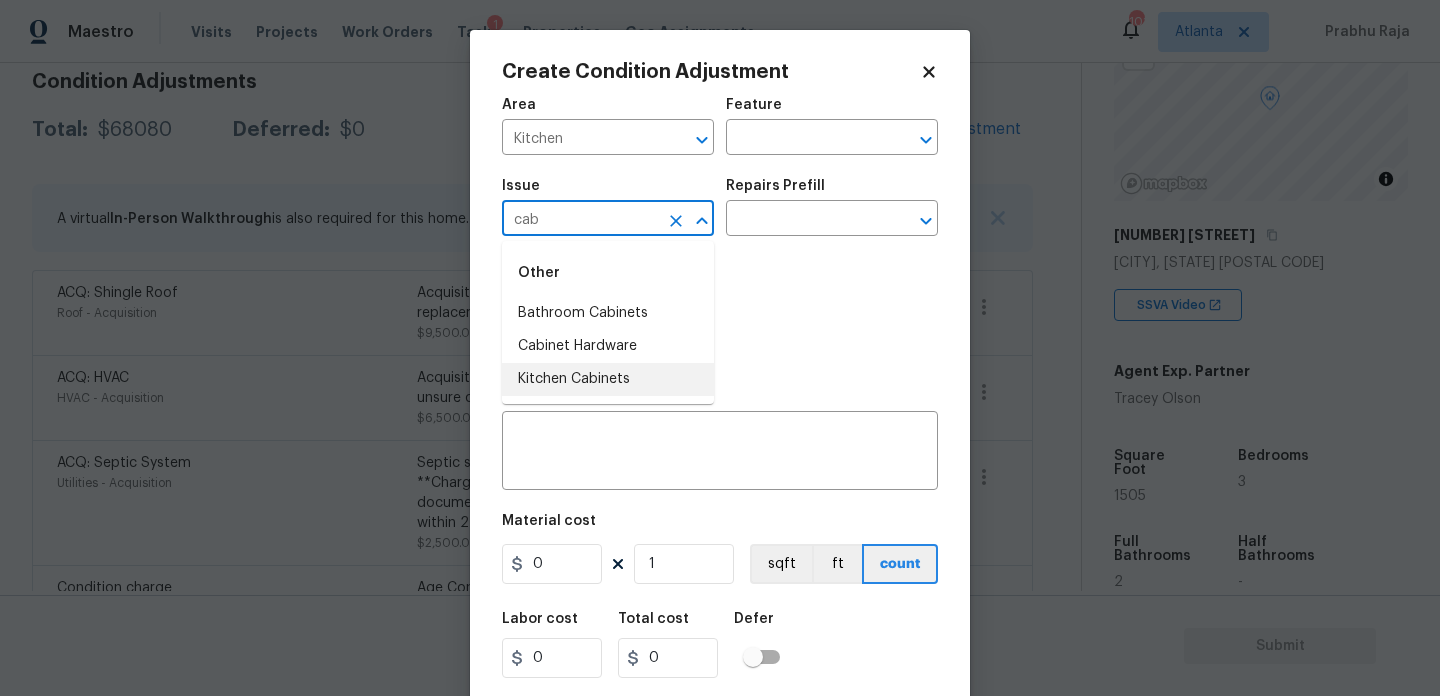 click on "Kitchen Cabinets" at bounding box center (608, 379) 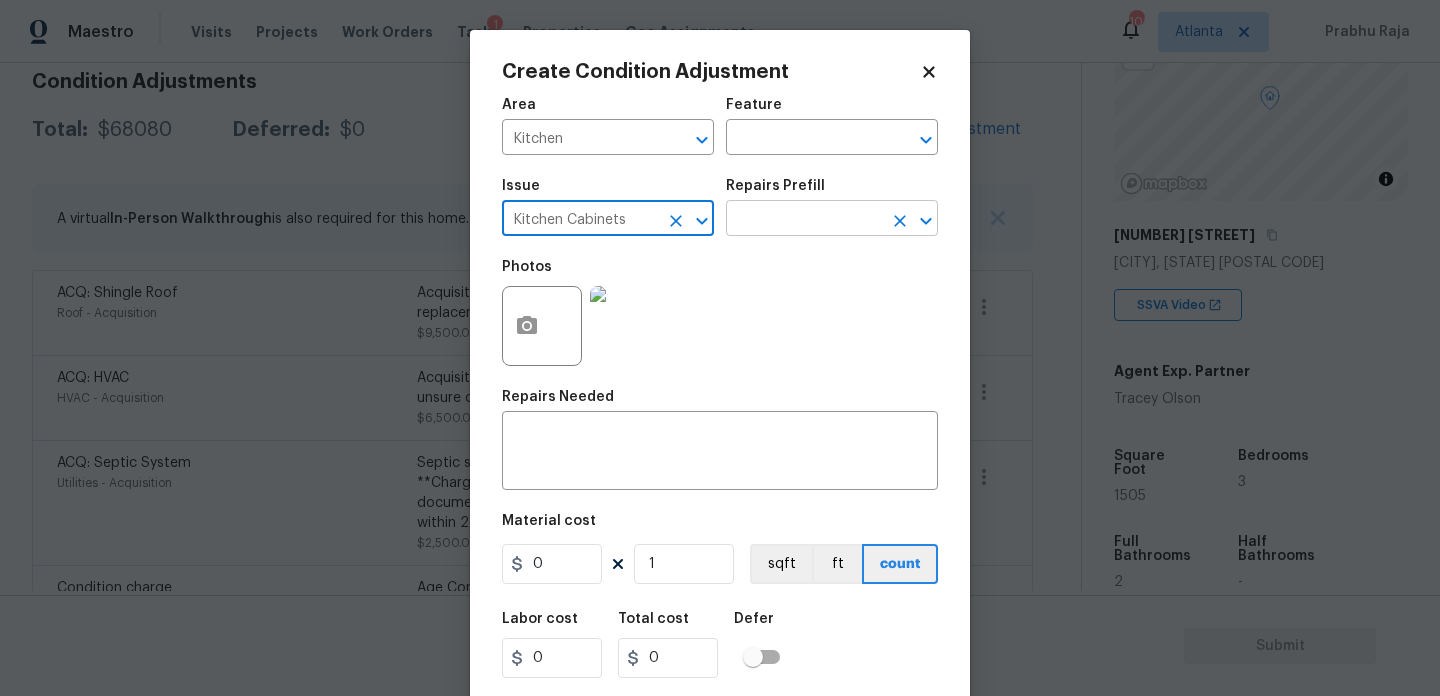 type on "Kitchen Cabinets" 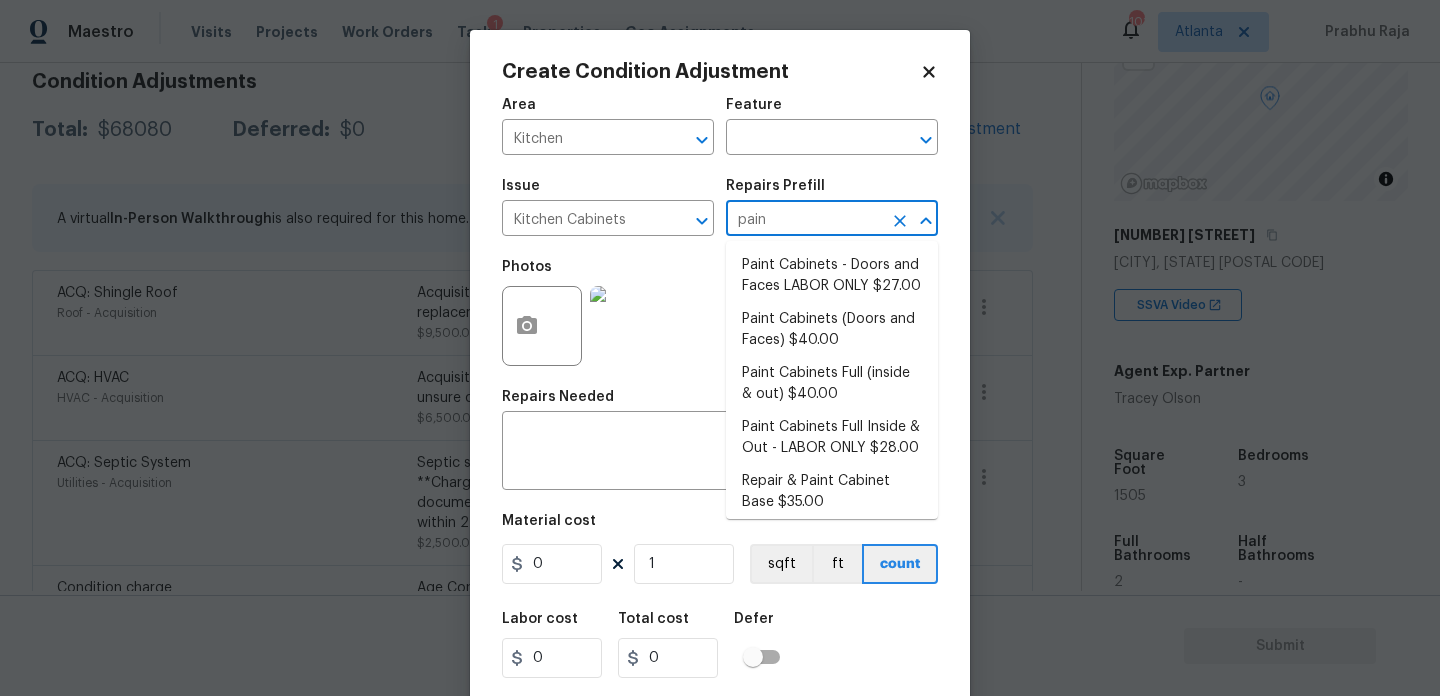 type on "paint" 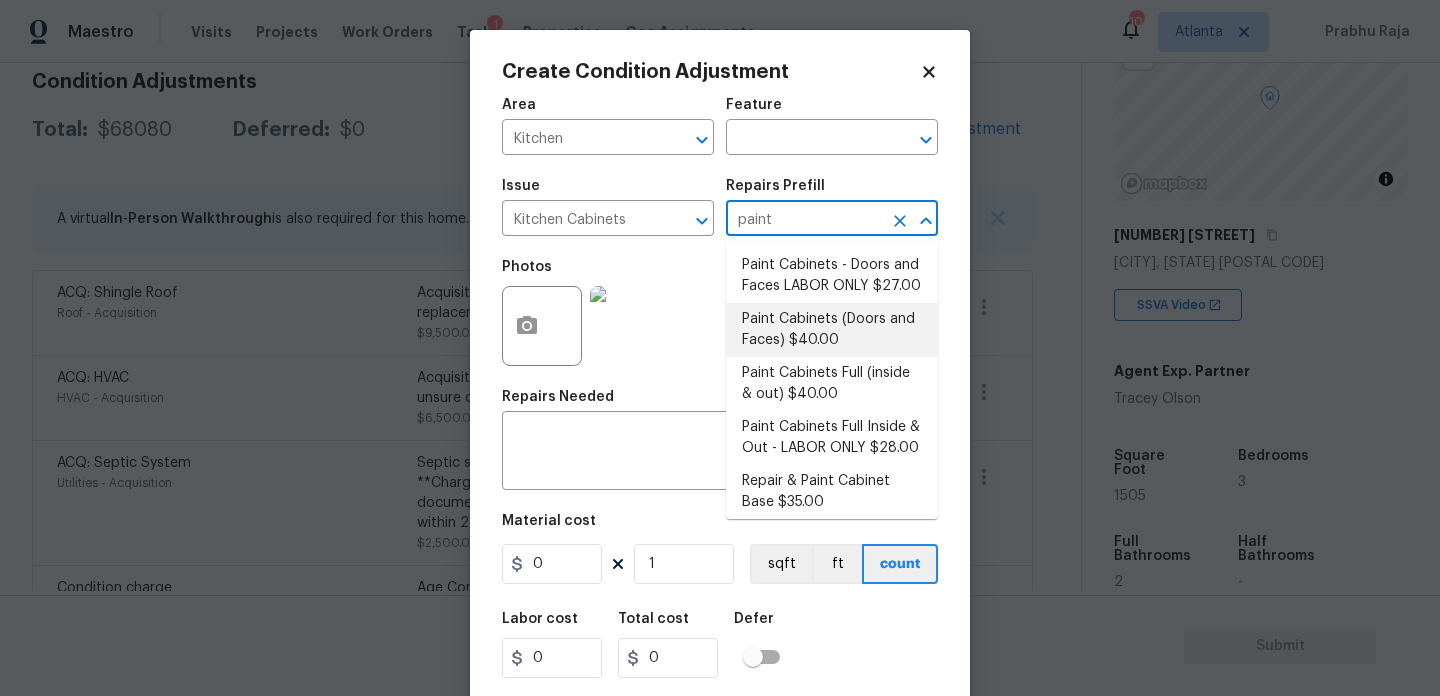 scroll, scrollTop: 7, scrollLeft: 0, axis: vertical 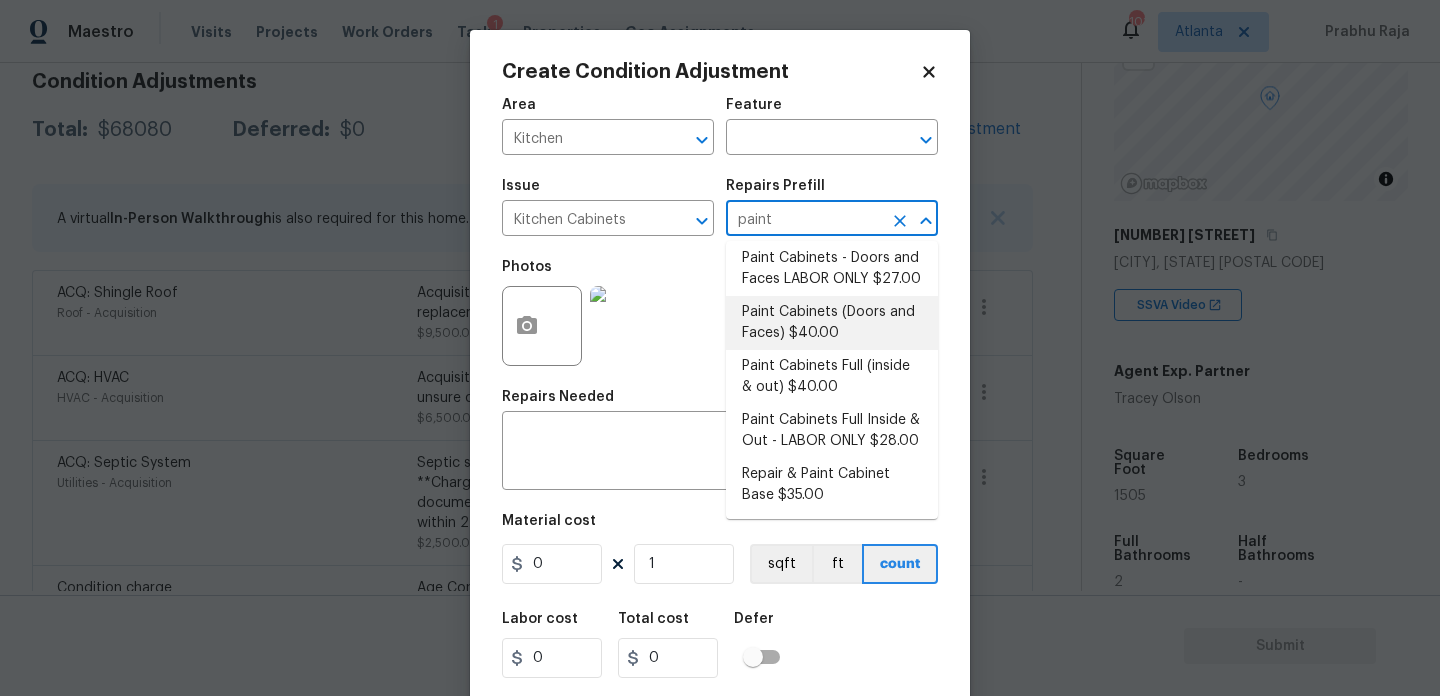 click on "Paint Cabinets (Doors and Faces) $40.00" at bounding box center (832, 323) 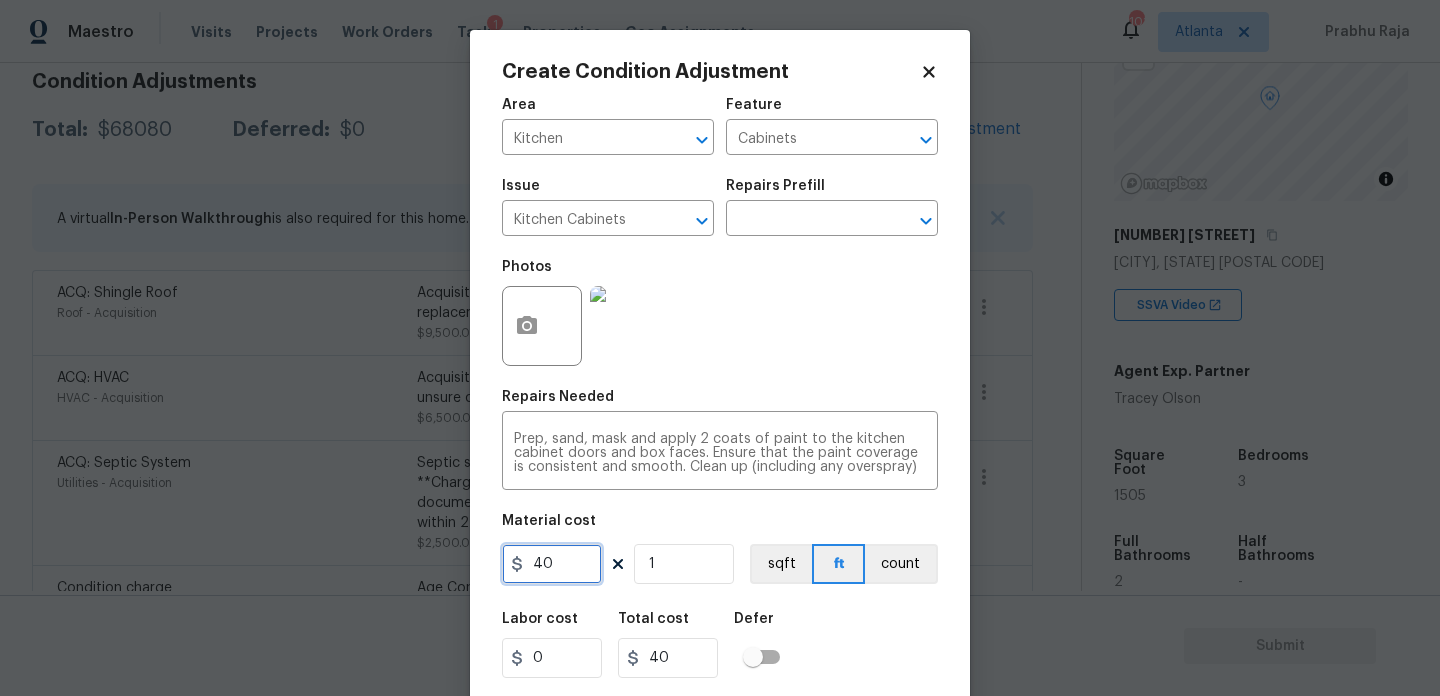 drag, startPoint x: 571, startPoint y: 568, endPoint x: 503, endPoint y: 568, distance: 68 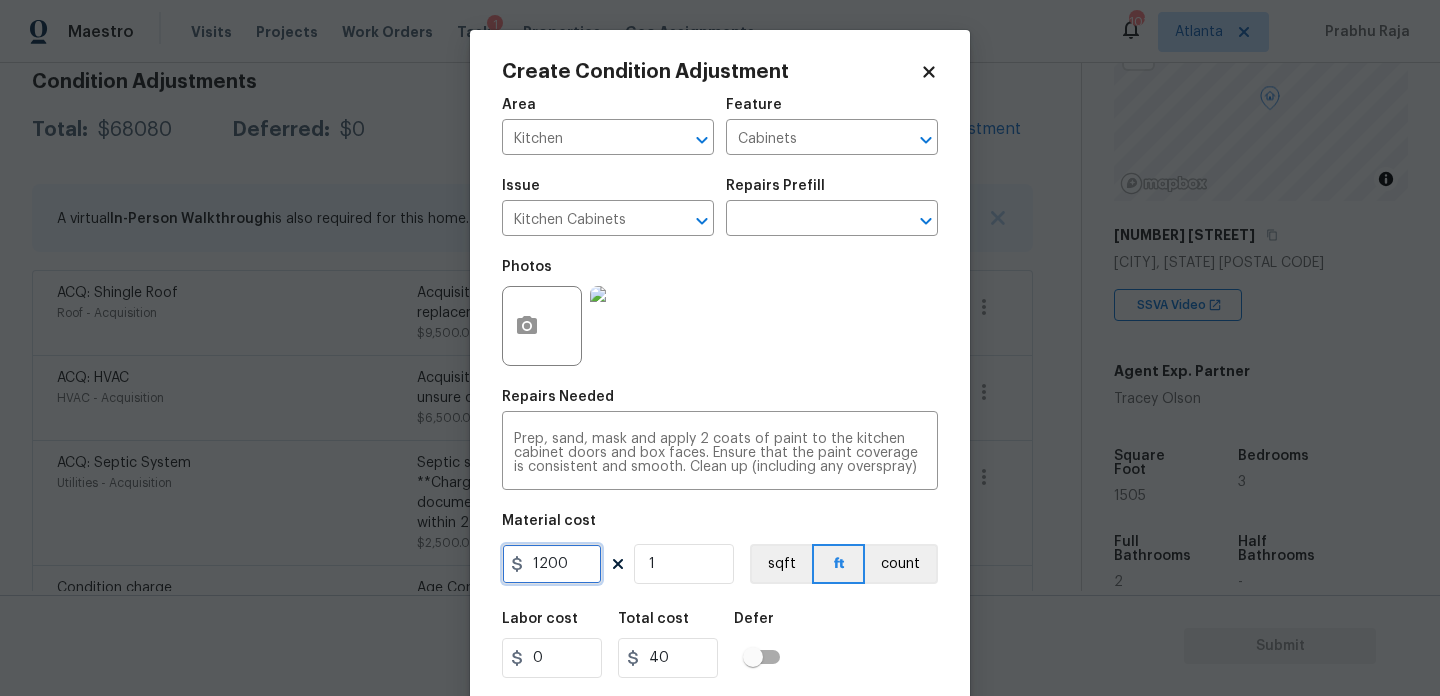 type on "1200" 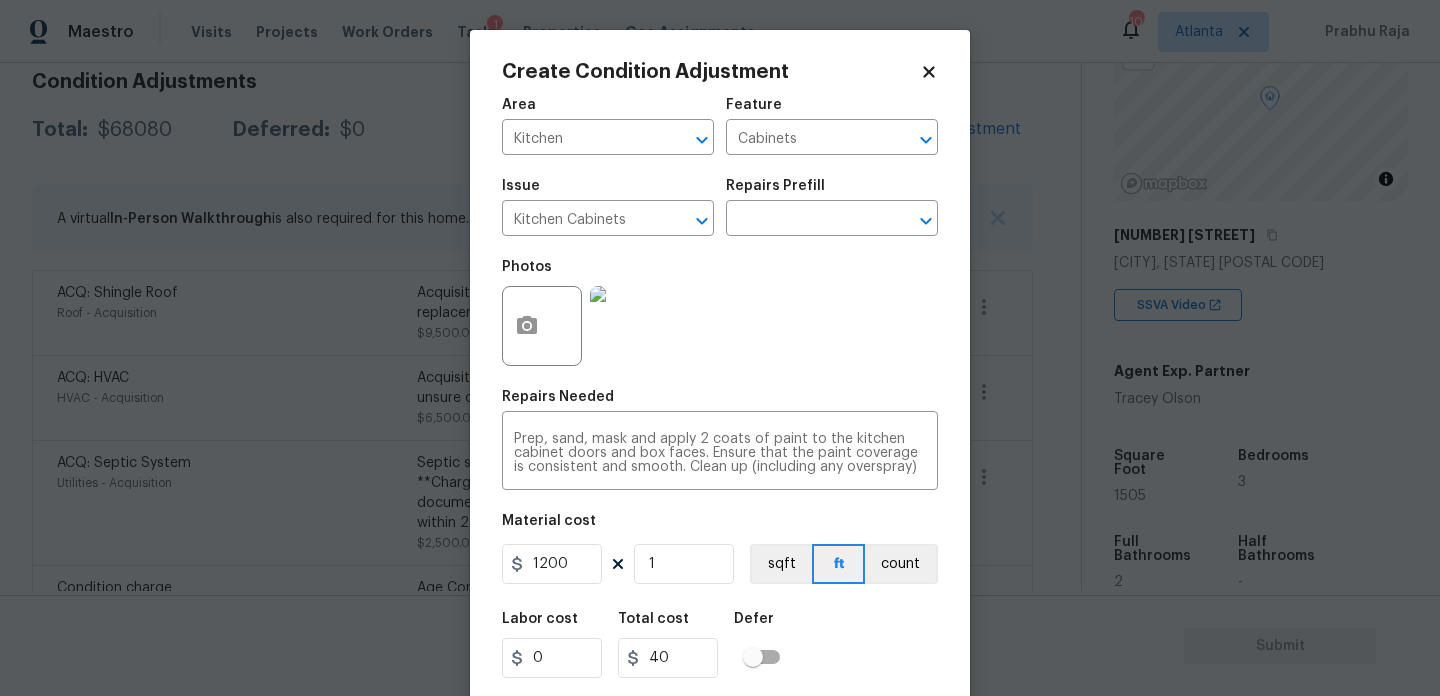type on "1200" 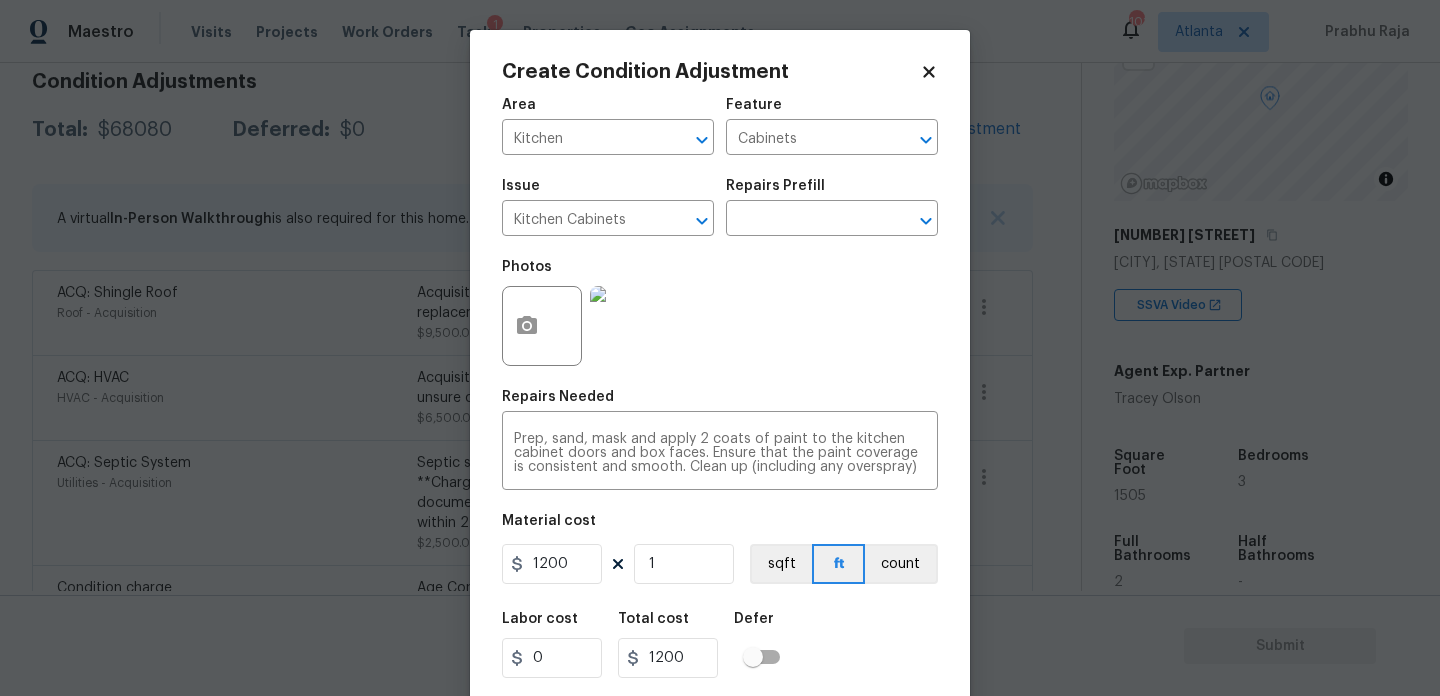 click on "Photos" at bounding box center (720, 313) 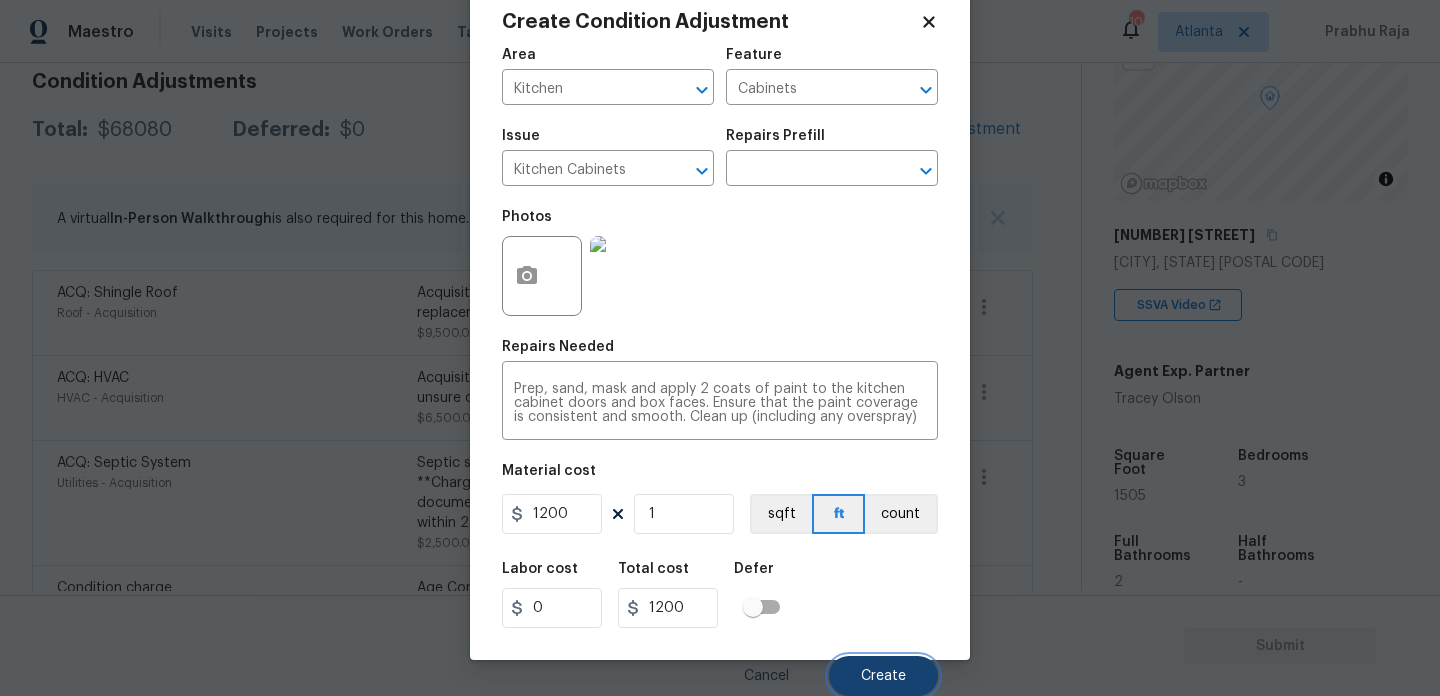 click on "Create" at bounding box center [883, 676] 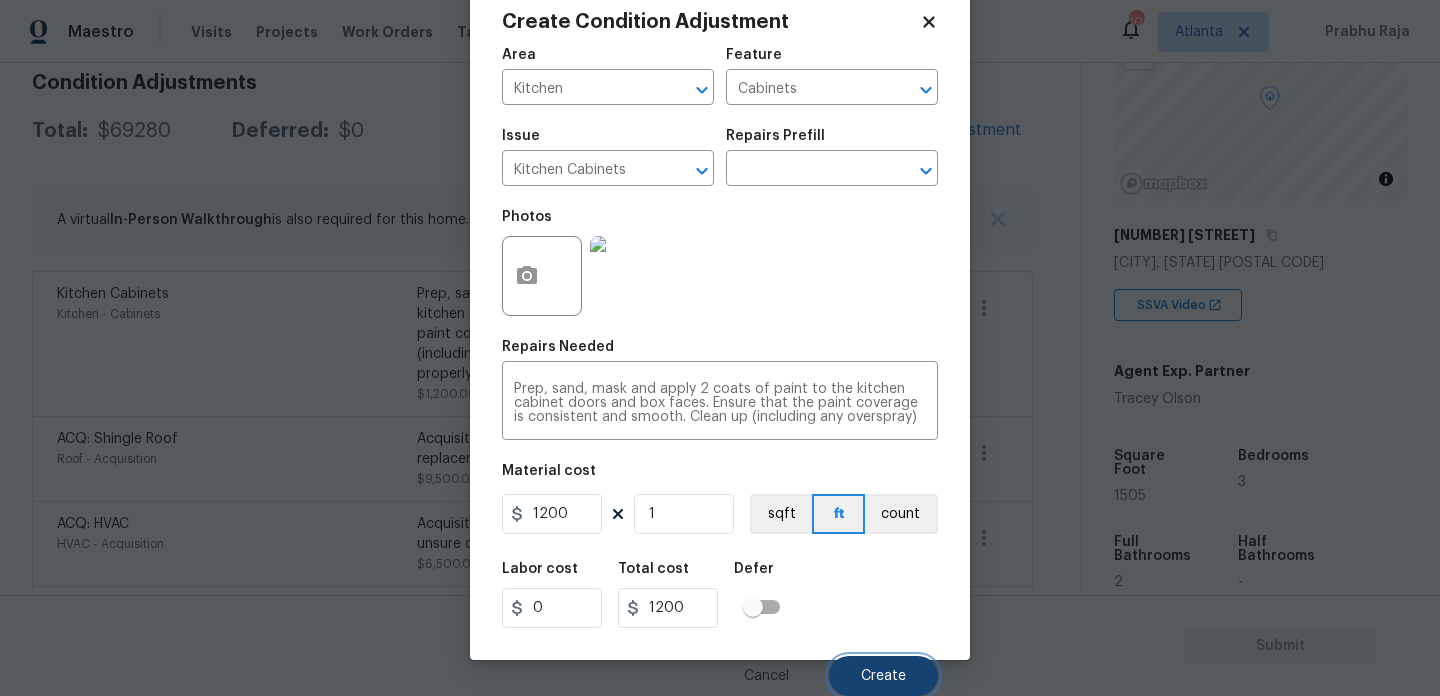 scroll, scrollTop: 295, scrollLeft: 0, axis: vertical 